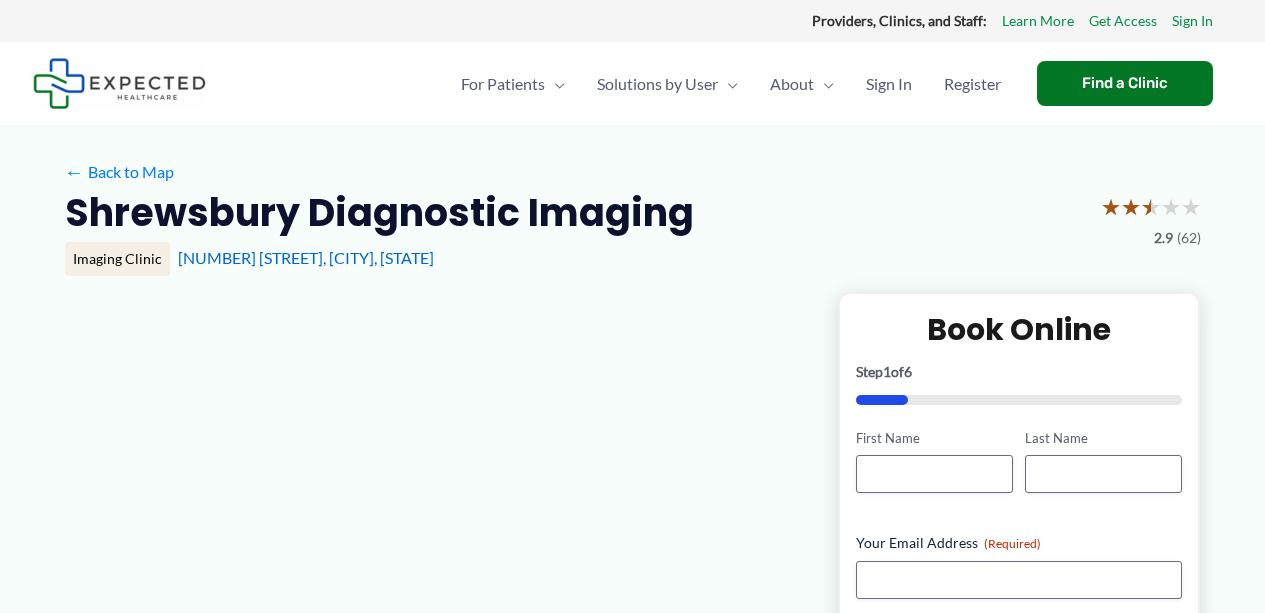 scroll, scrollTop: 0, scrollLeft: 0, axis: both 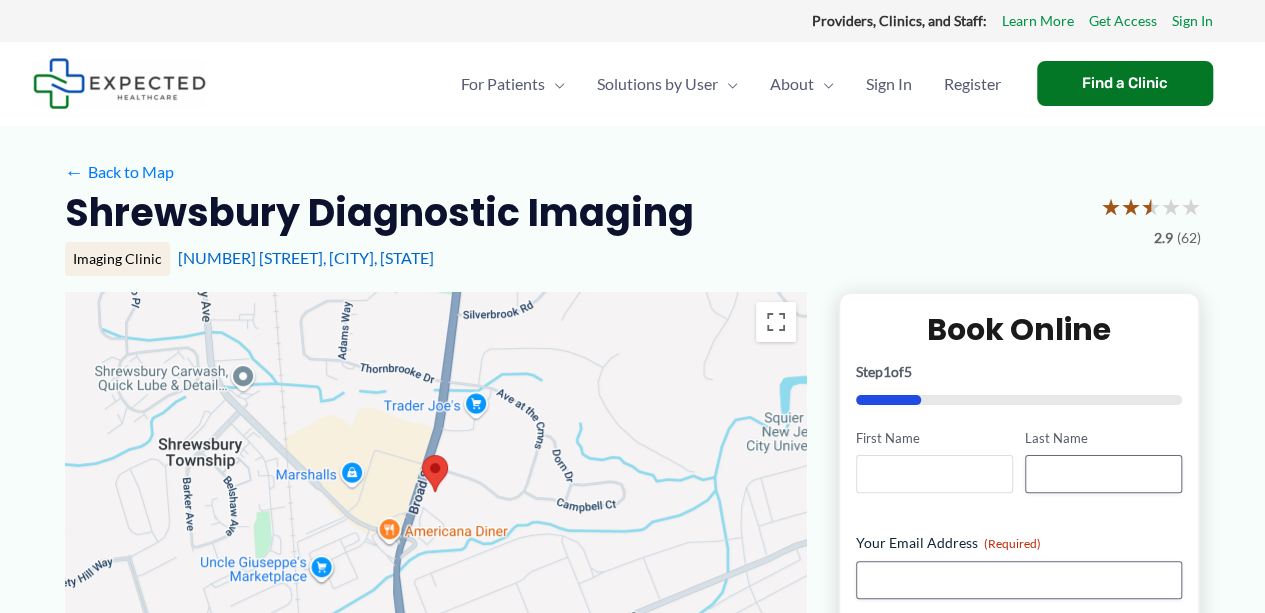 click on "First Name" at bounding box center [934, 474] 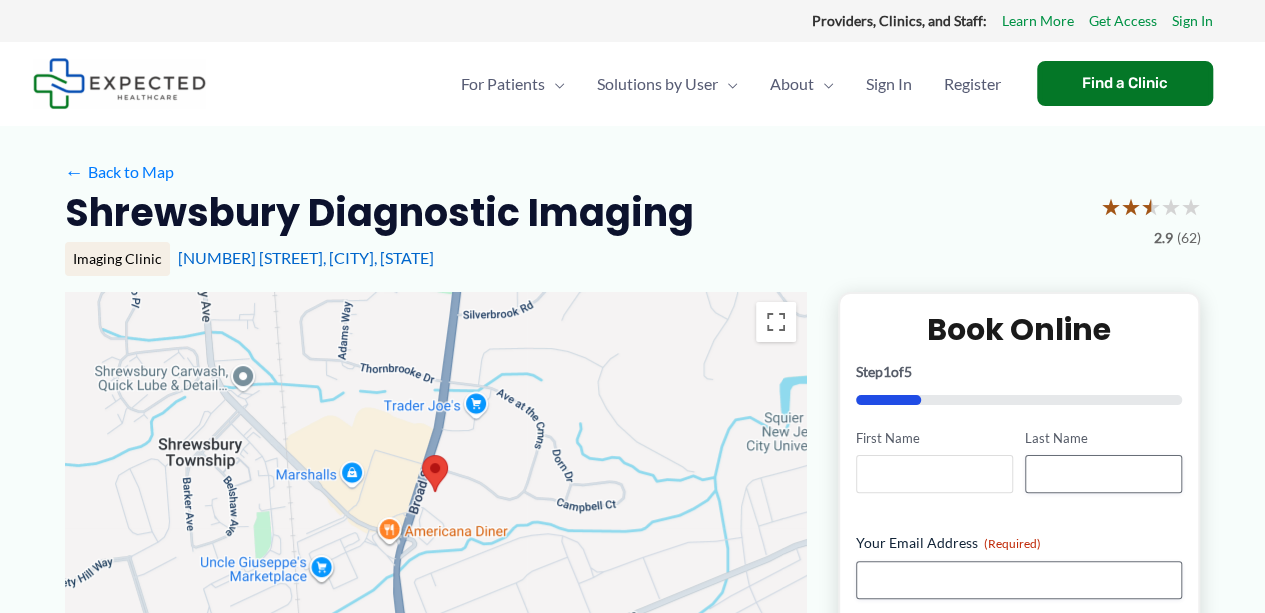 type on "*****" 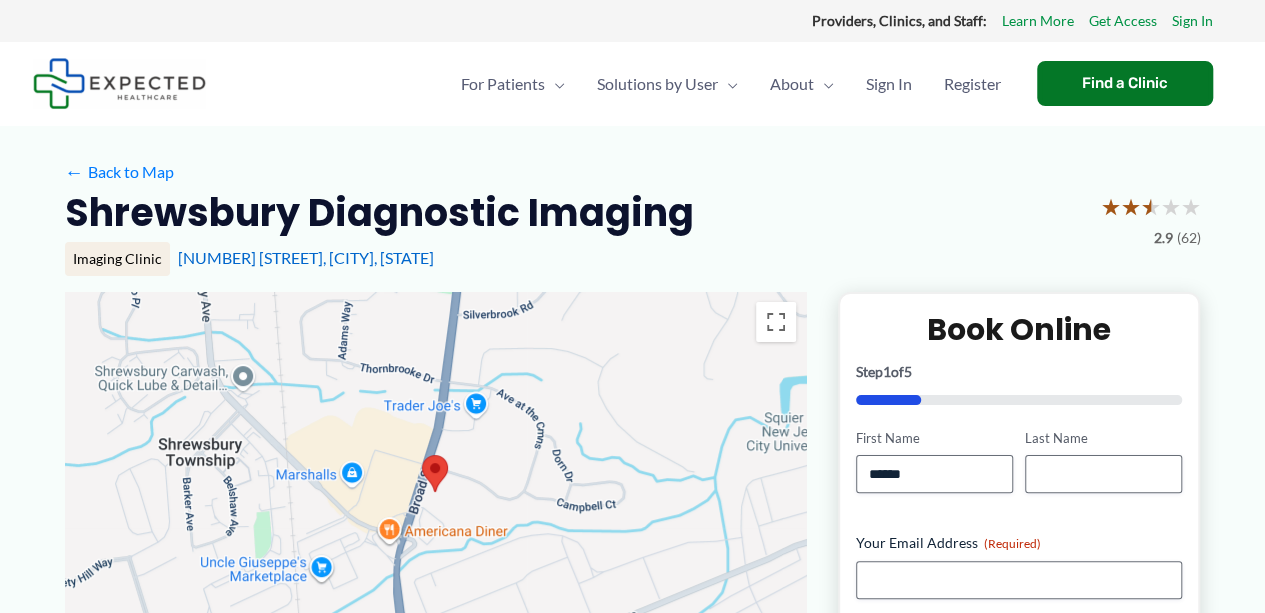 drag, startPoint x: 1093, startPoint y: 440, endPoint x: 1082, endPoint y: 467, distance: 29.15476 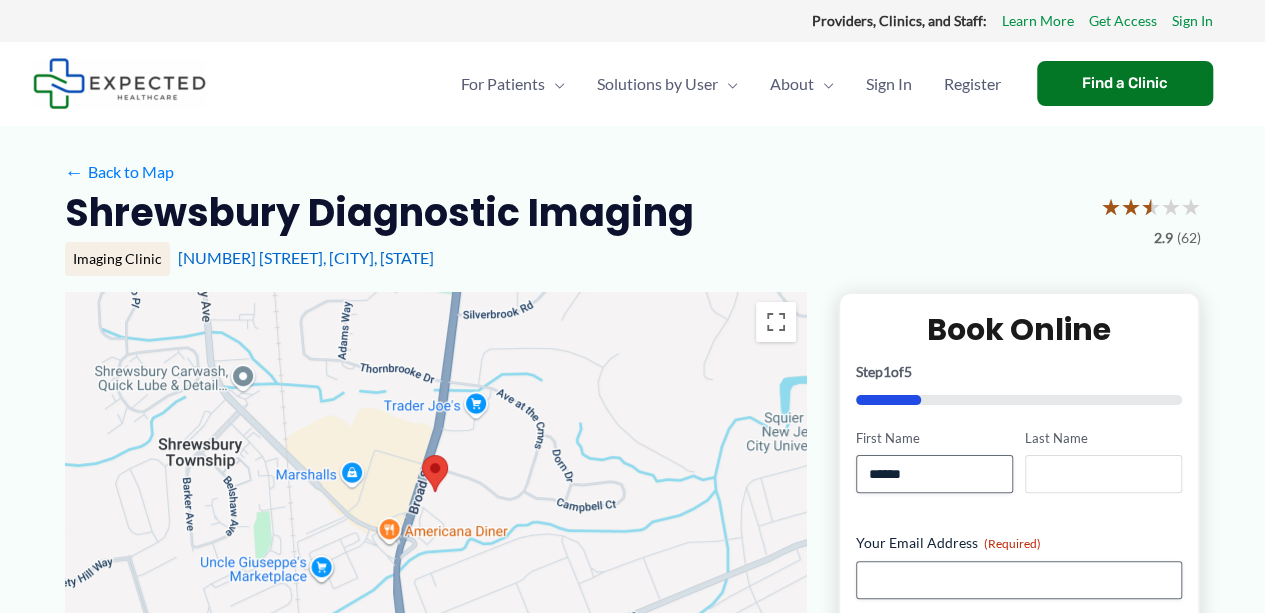 click on "Last Name" at bounding box center (1103, 474) 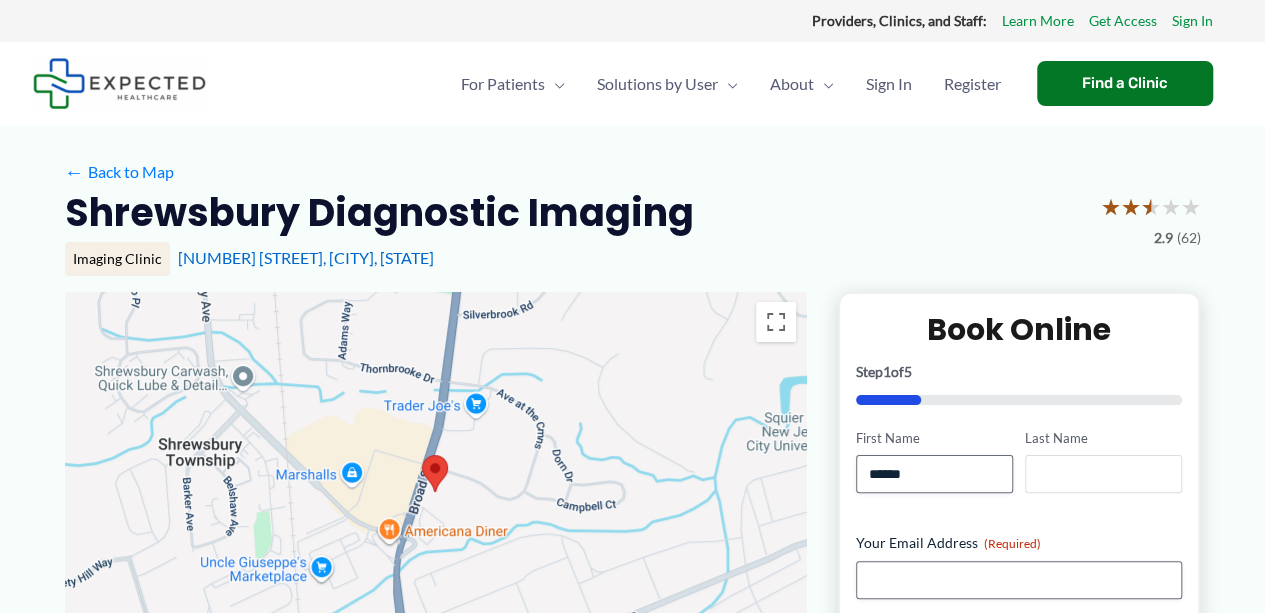 type on "********" 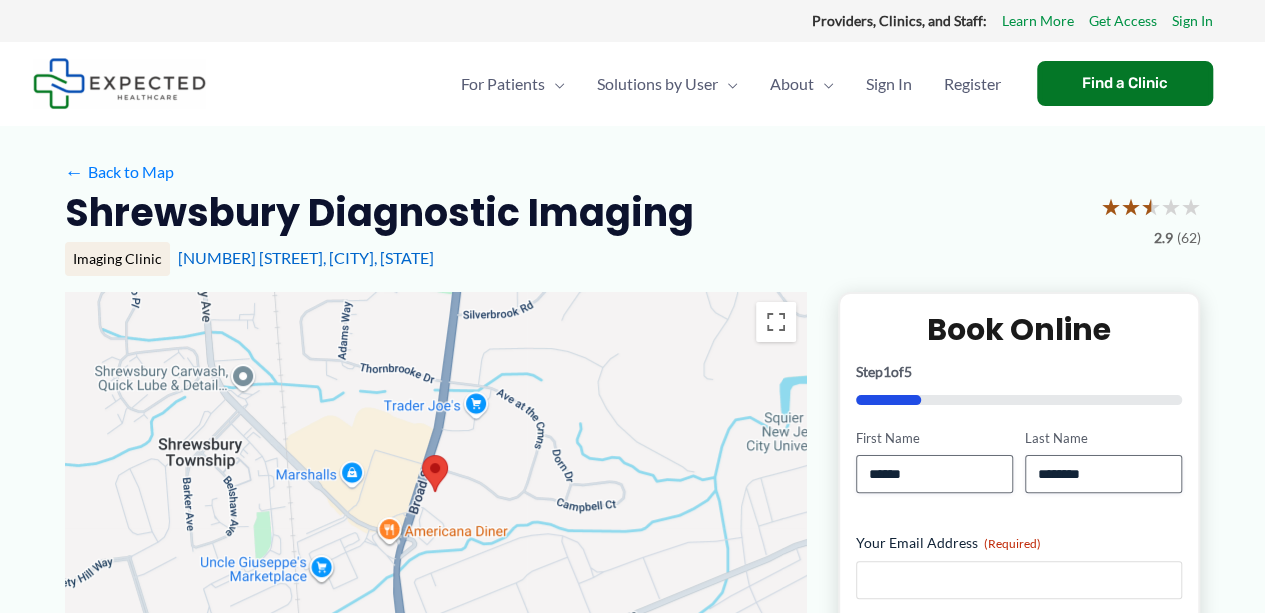 click on "Your Email Address (Required)" at bounding box center [1019, 580] 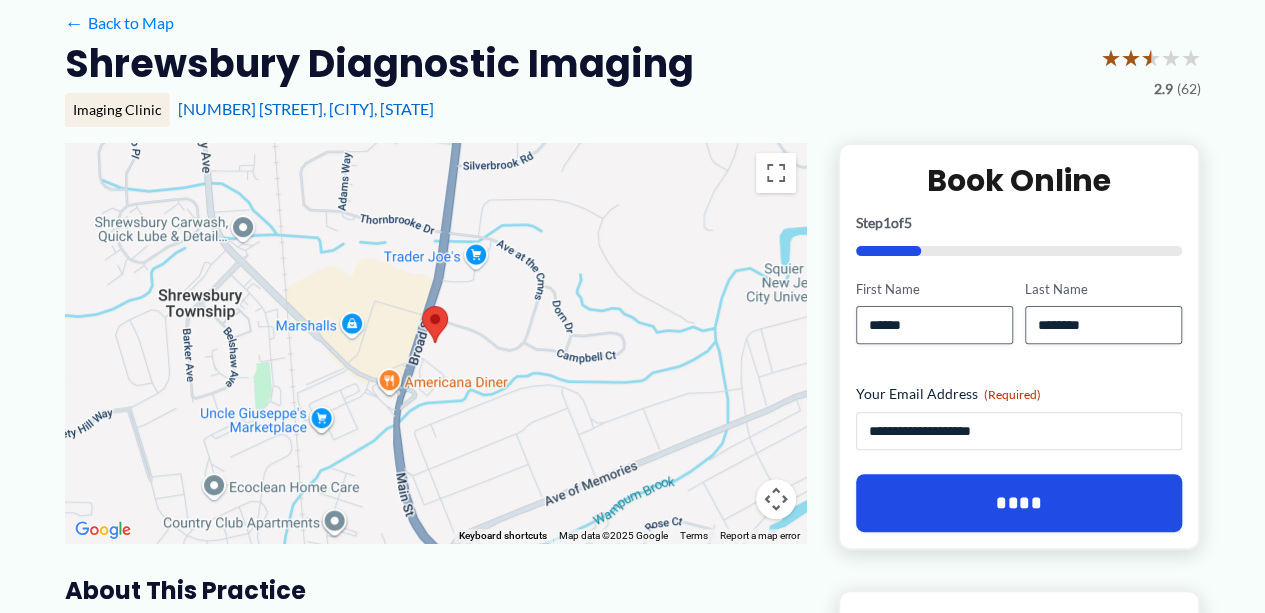 scroll, scrollTop: 160, scrollLeft: 0, axis: vertical 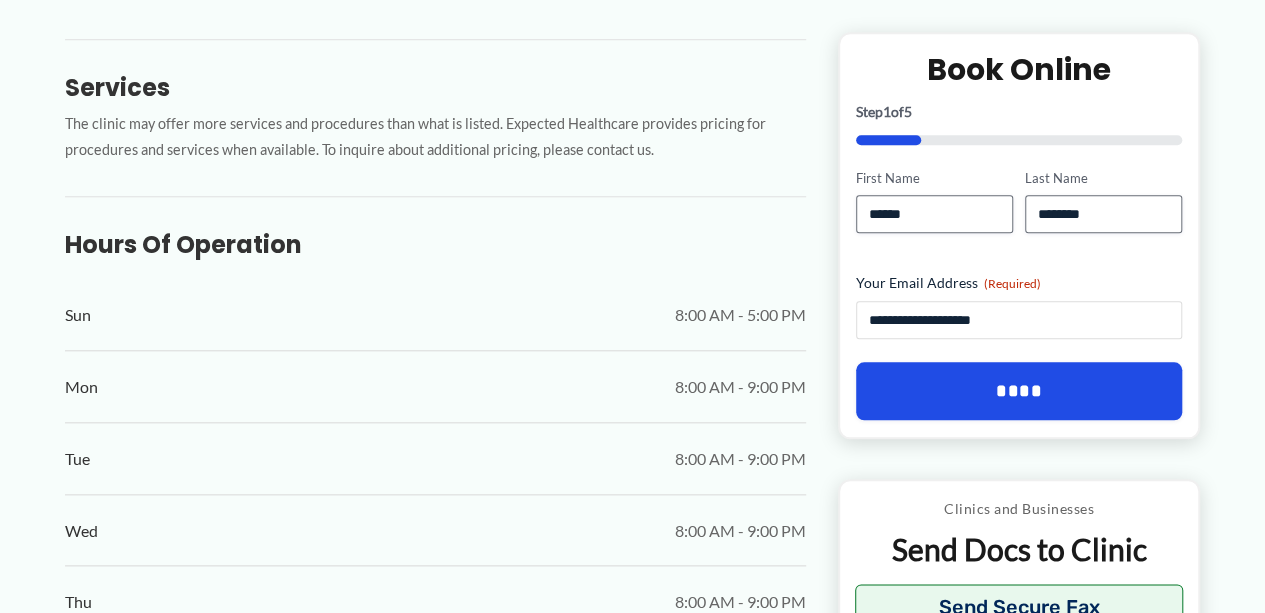 type on "**********" 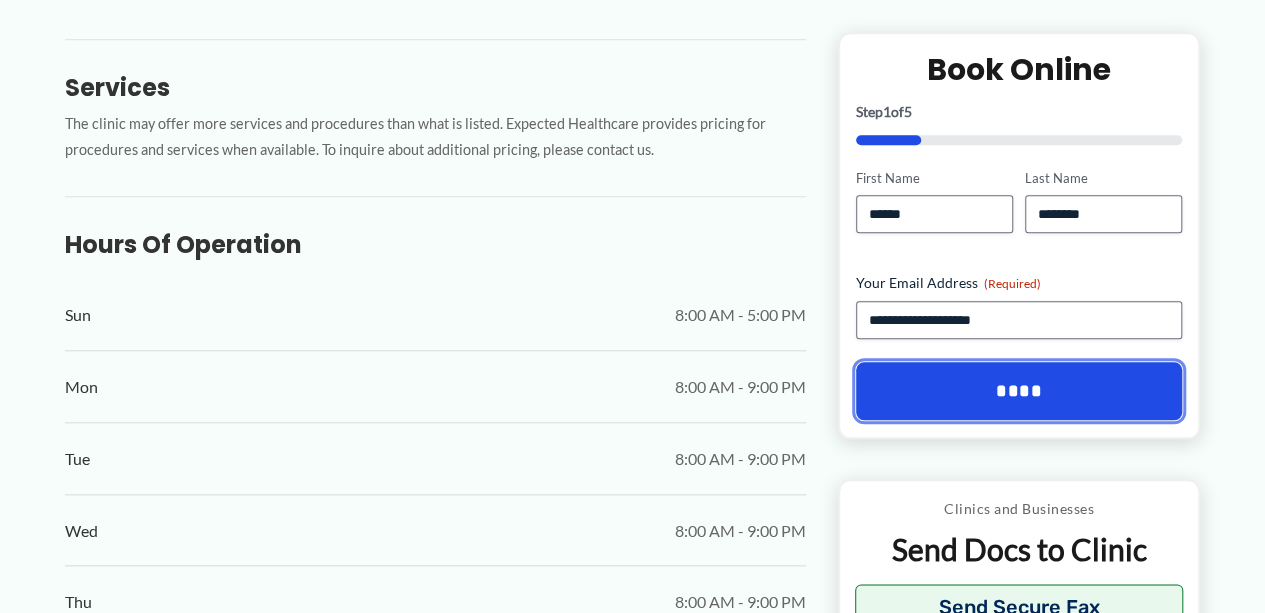 click on "****" at bounding box center [1019, 392] 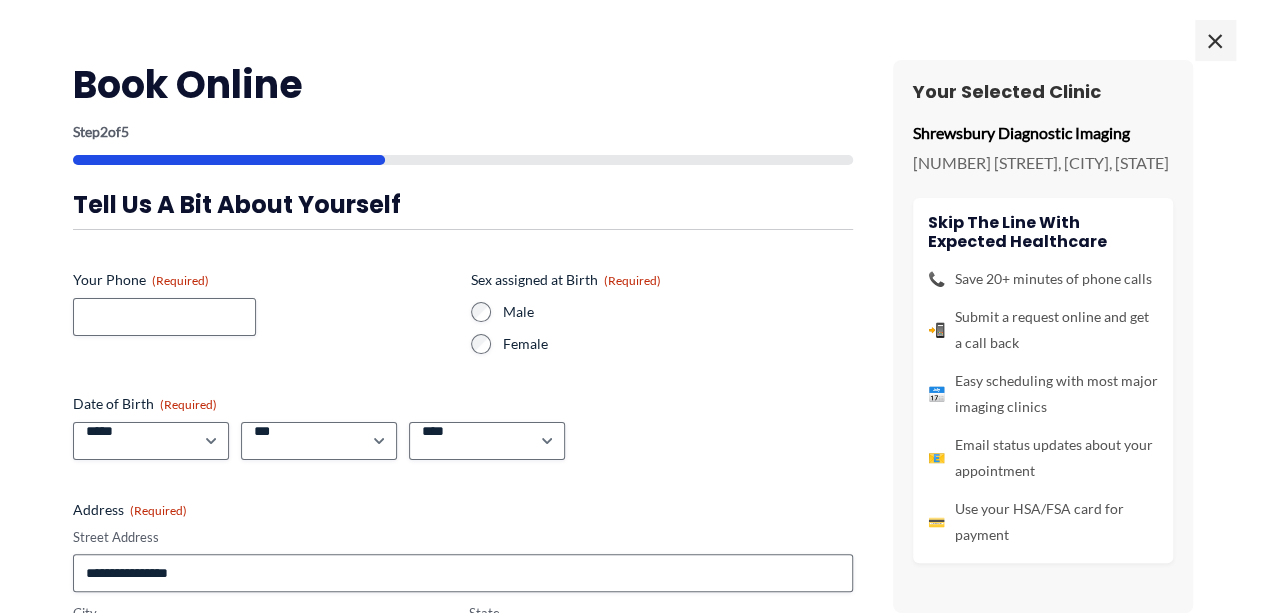scroll, scrollTop: 0, scrollLeft: 0, axis: both 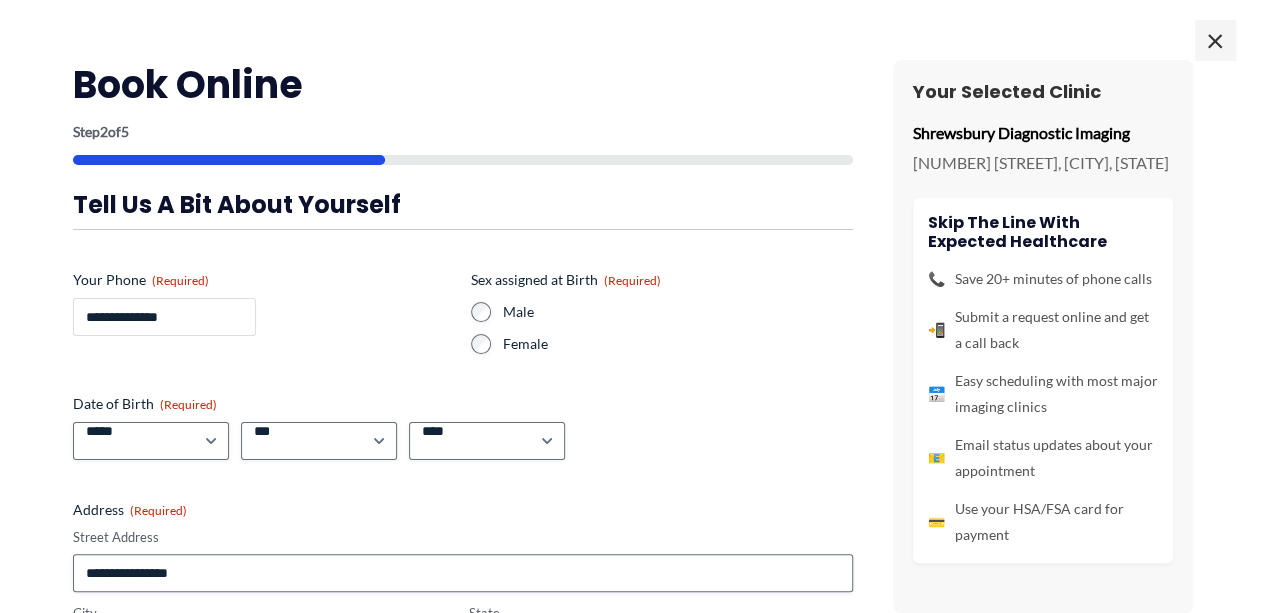 click on "**********" at bounding box center [164, 317] 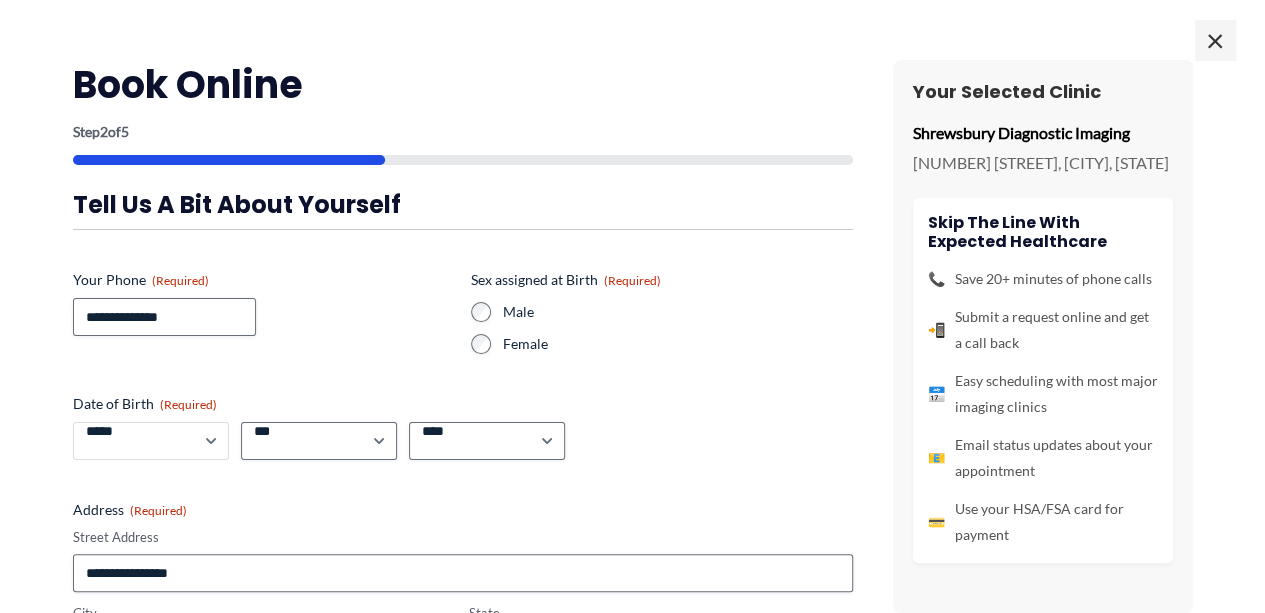 click on "***** * * * * * * * * * ** ** **" at bounding box center [151, 441] 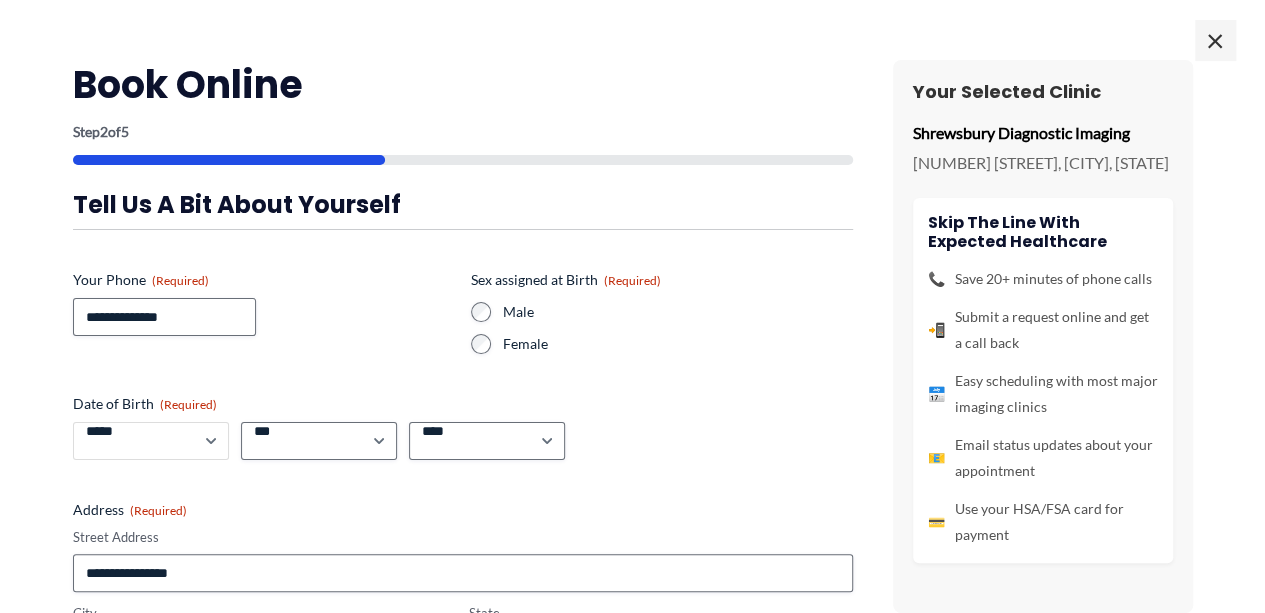 select on "*" 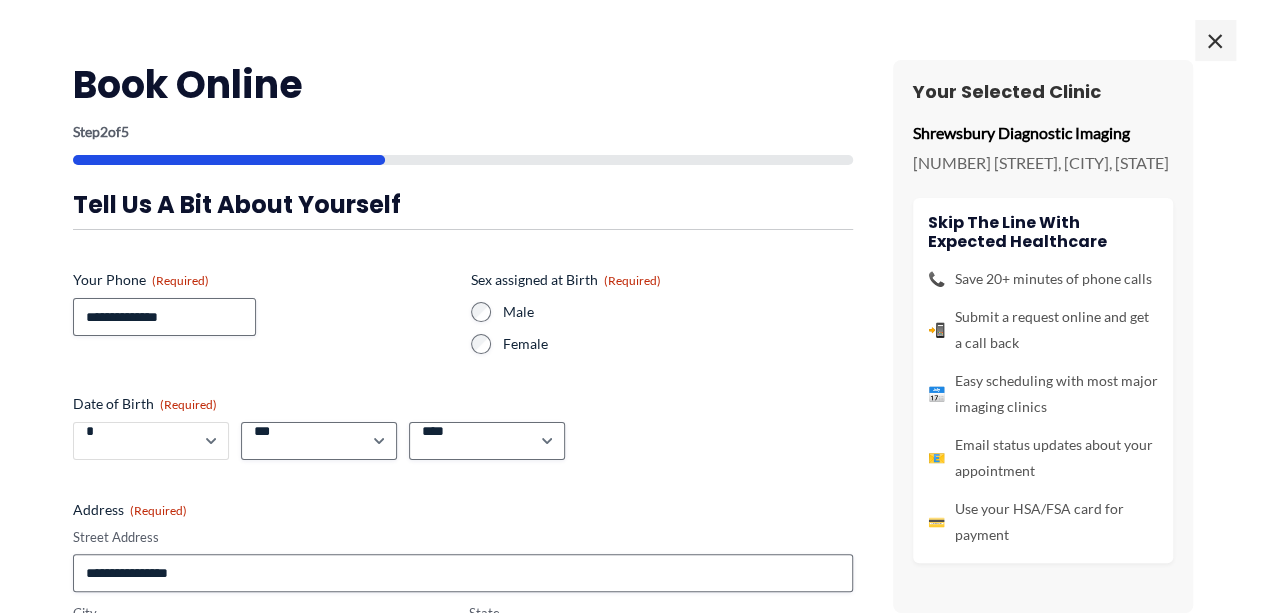 click on "***** * * * * * * * * * ** ** **" at bounding box center (151, 441) 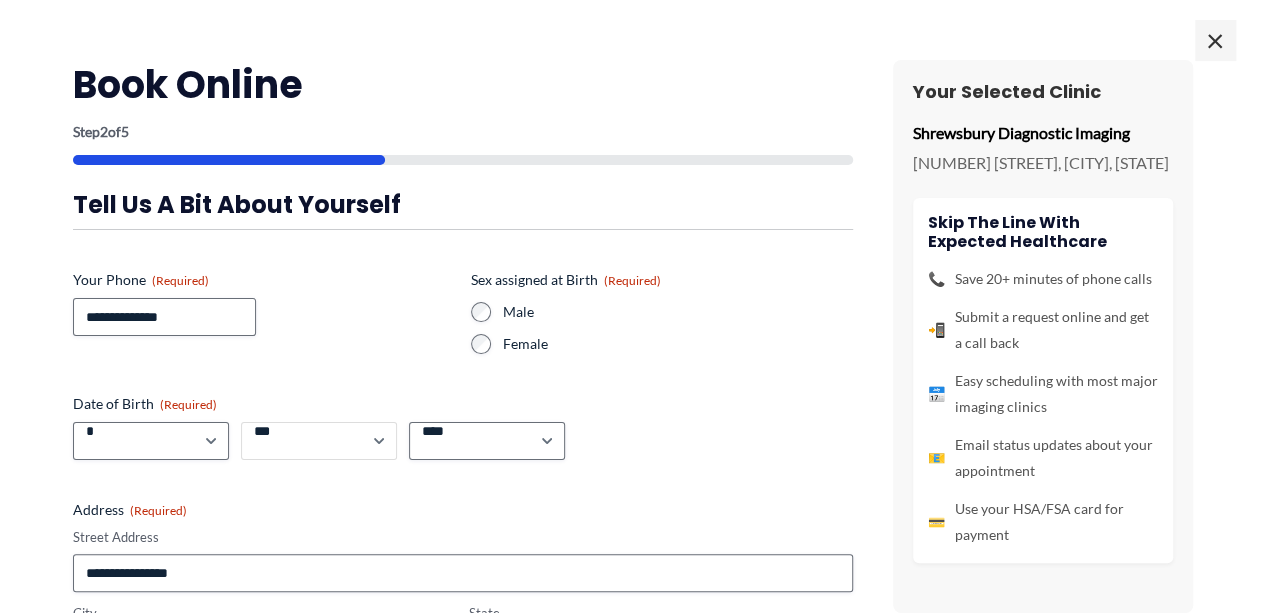 click on "*** * * * * * * * * * ** ** ** ** ** ** ** ** ** ** ** ** ** ** ** ** ** ** ** ** ** **" at bounding box center [319, 441] 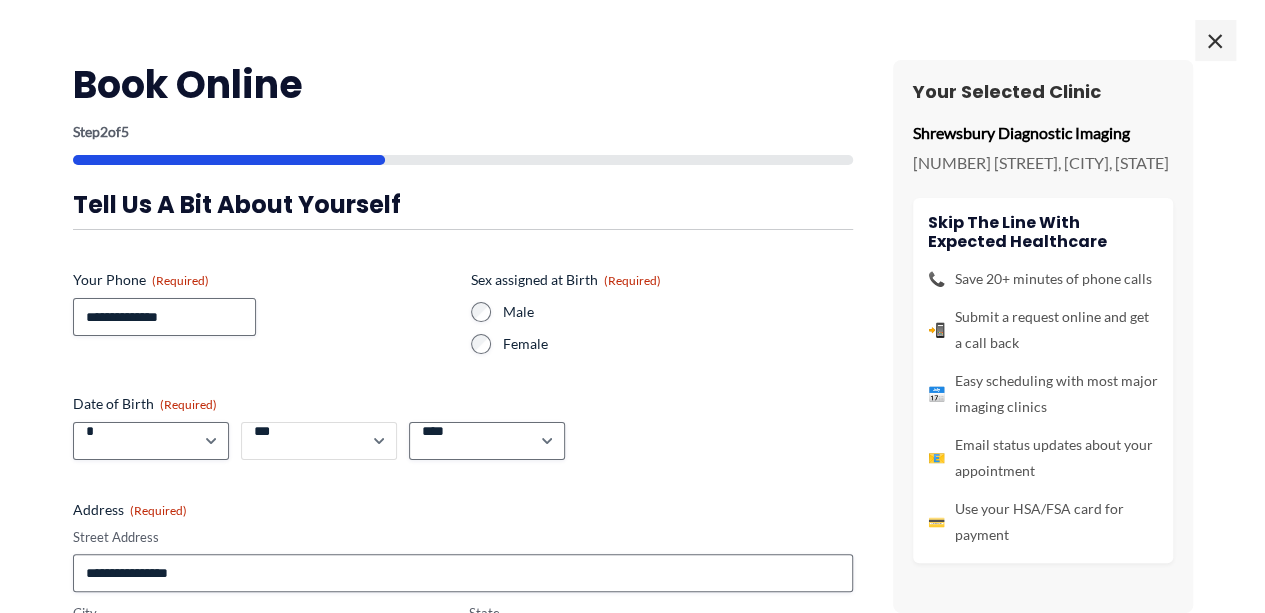 select on "**" 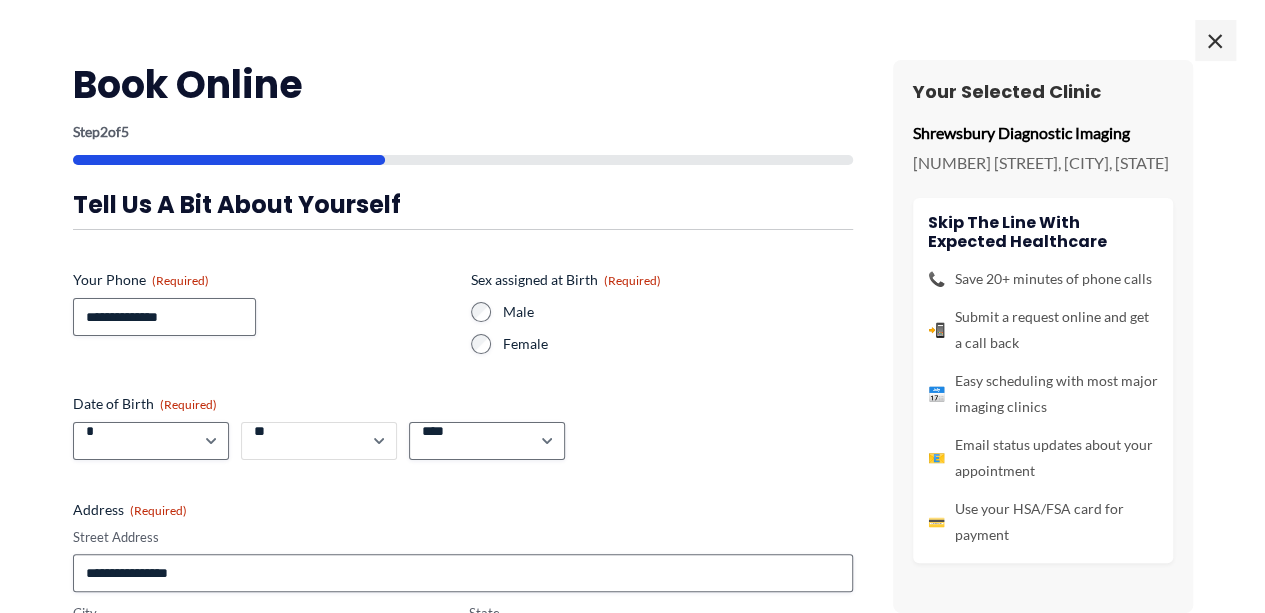 click on "*** * * * * * * * * * ** ** ** ** ** ** ** ** ** ** ** ** ** ** ** ** ** ** ** ** ** **" at bounding box center (319, 441) 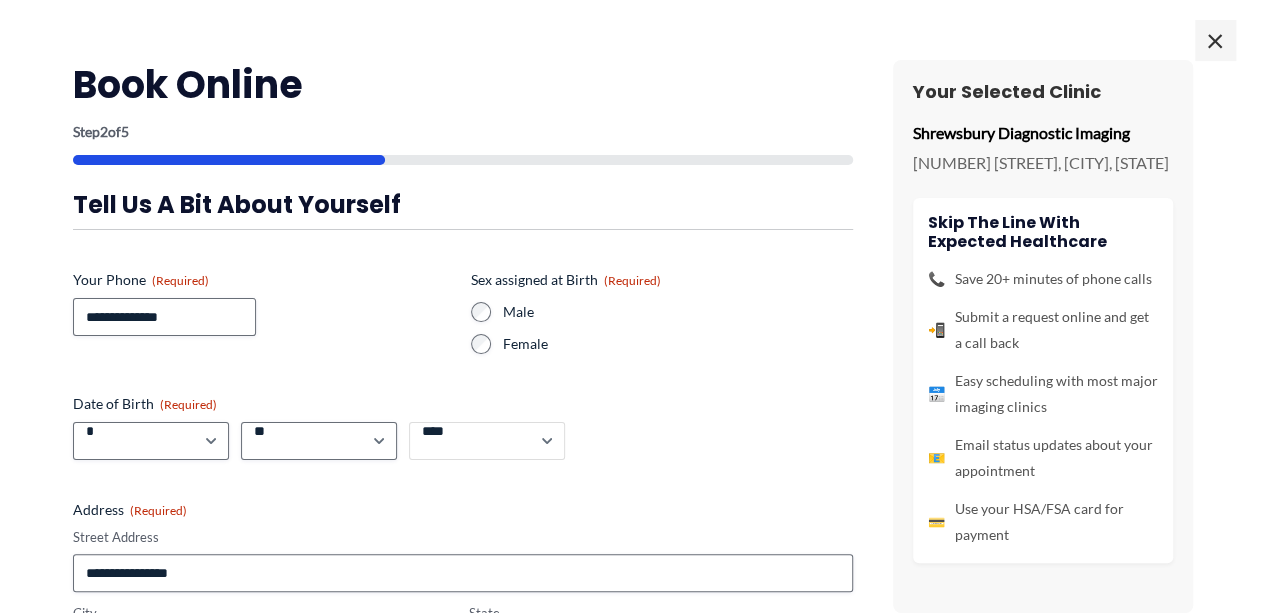 click on "**** **** **** **** **** **** **** **** **** **** **** **** **** **** **** **** **** **** **** **** **** **** **** **** **** **** **** **** **** **** **** **** **** **** **** **** **** **** **** **** **** **** **** **** **** **** **** **** **** **** **** **** **** **** **** **** **** **** **** **** **** **** **** **** **** **** **** **** **** **** **** **** **** **** **** **** **** **** **** **** **** **** **** **** **** **** **** **** **** **** **** **** **** **** **** **** **** **** **** **** **** **** **** **** **** **** **** ****" at bounding box center (487, 441) 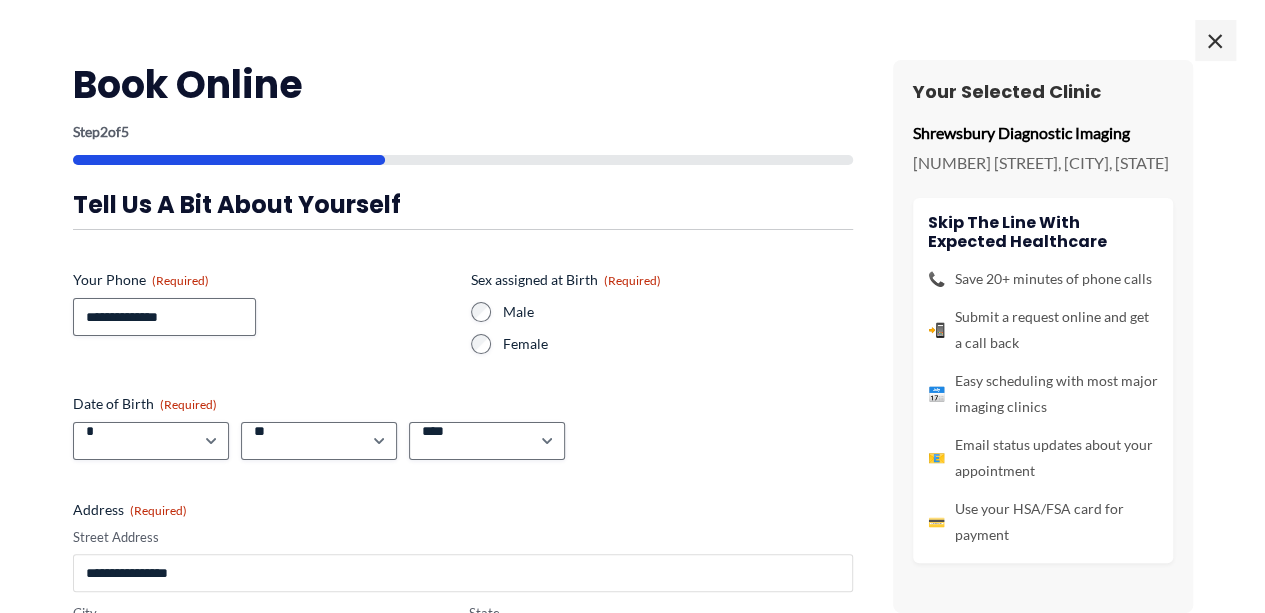 click on "Street Address" at bounding box center (463, 573) 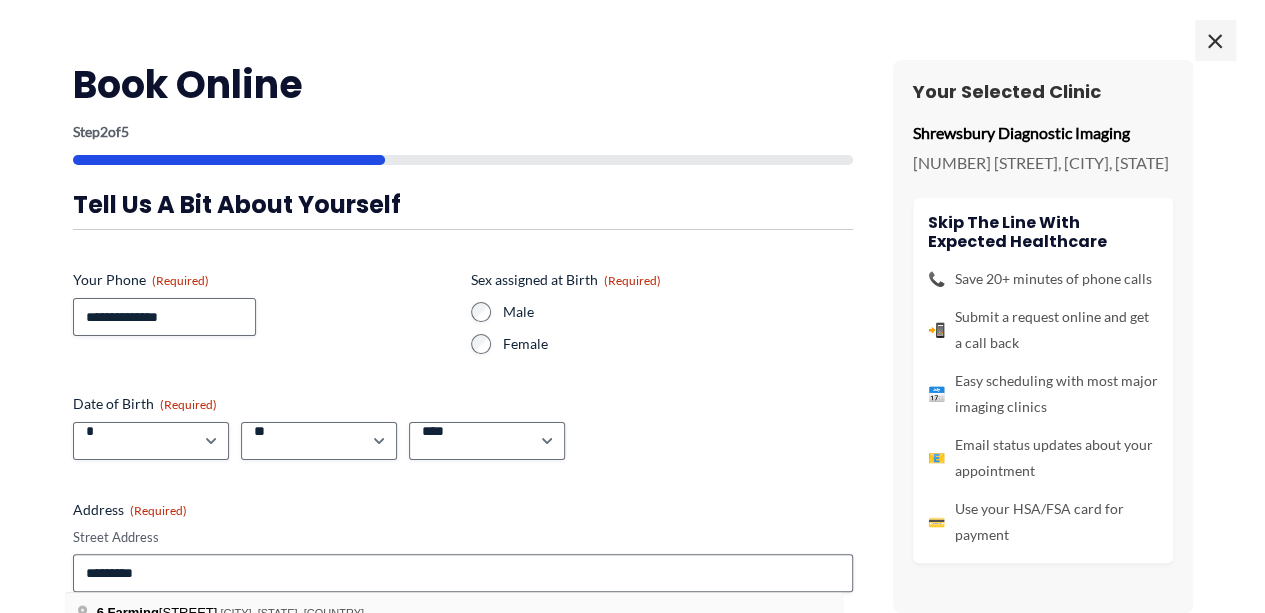 type on "**********" 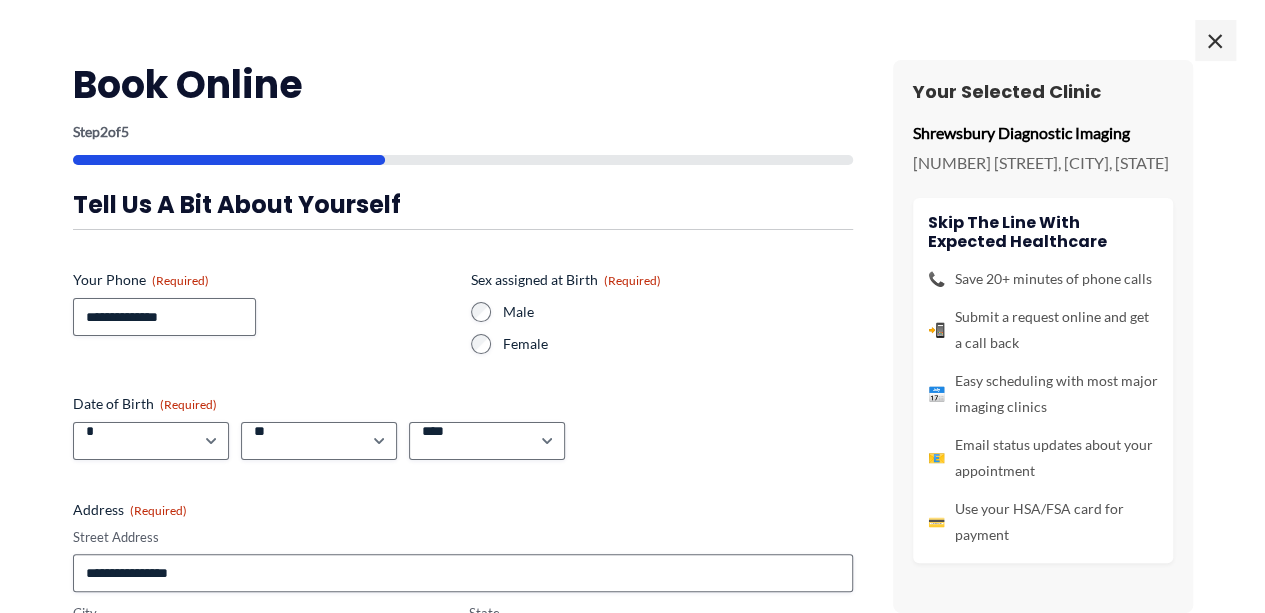 type on "**********" 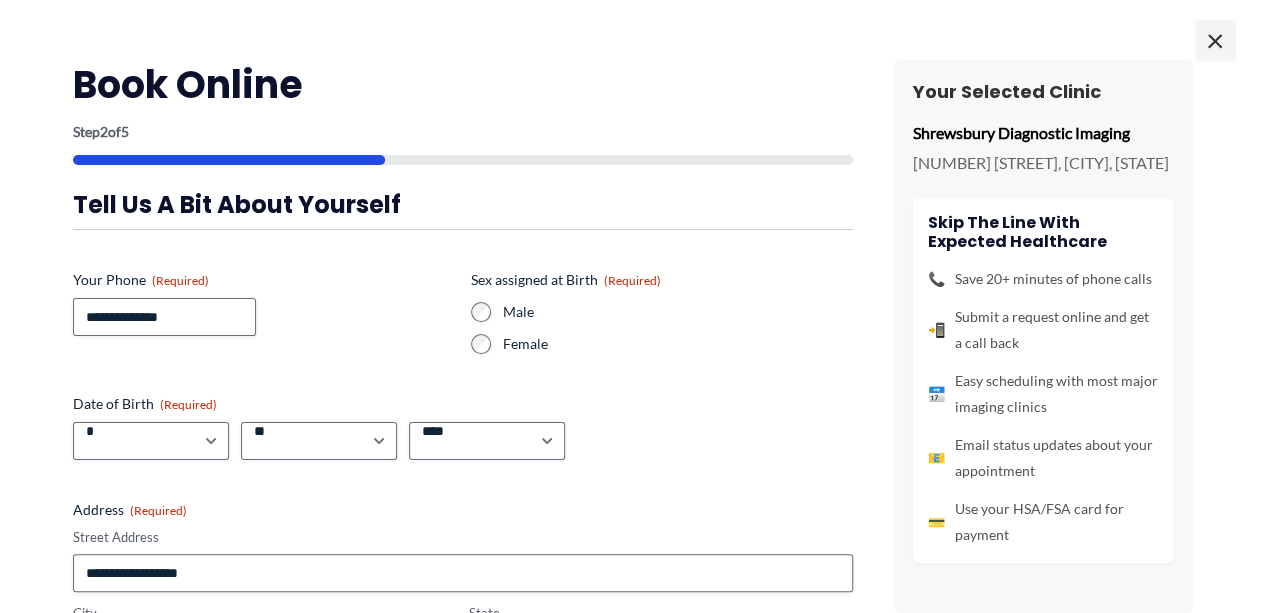 type on "**********" 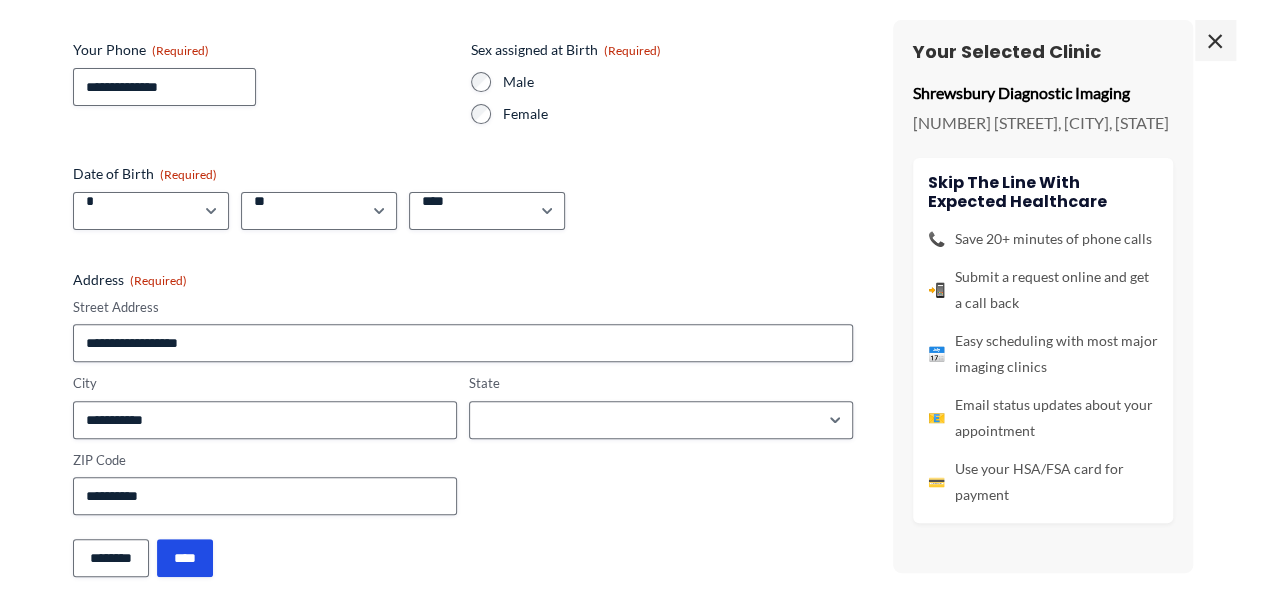 scroll, scrollTop: 234, scrollLeft: 0, axis: vertical 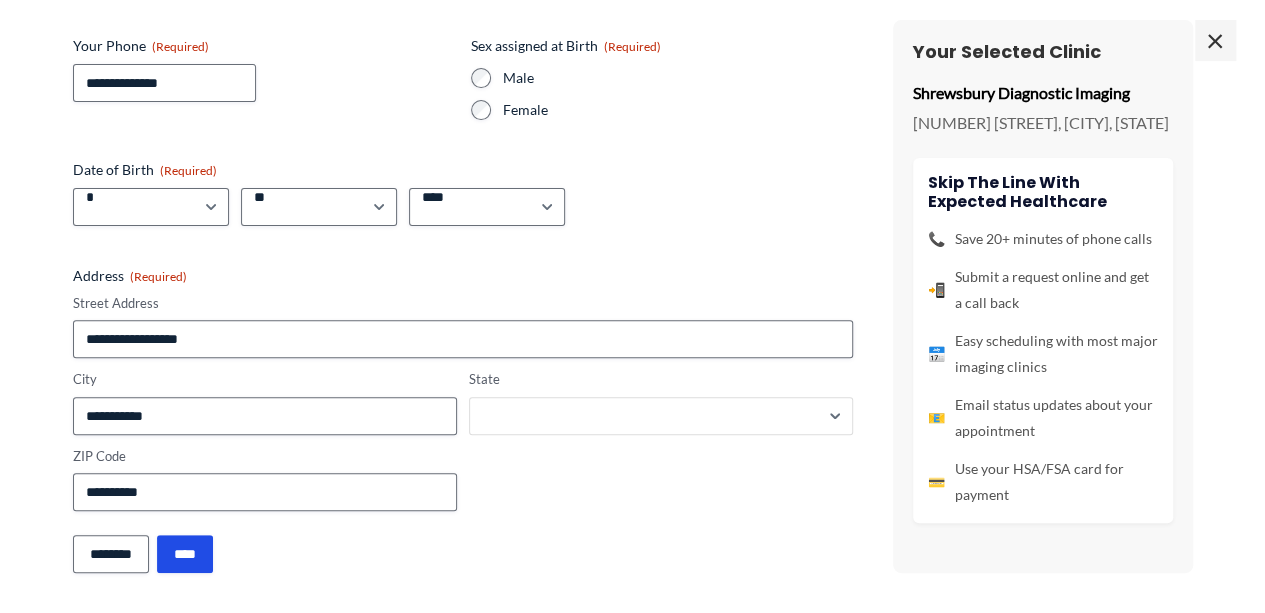click on "**********" at bounding box center [661, 416] 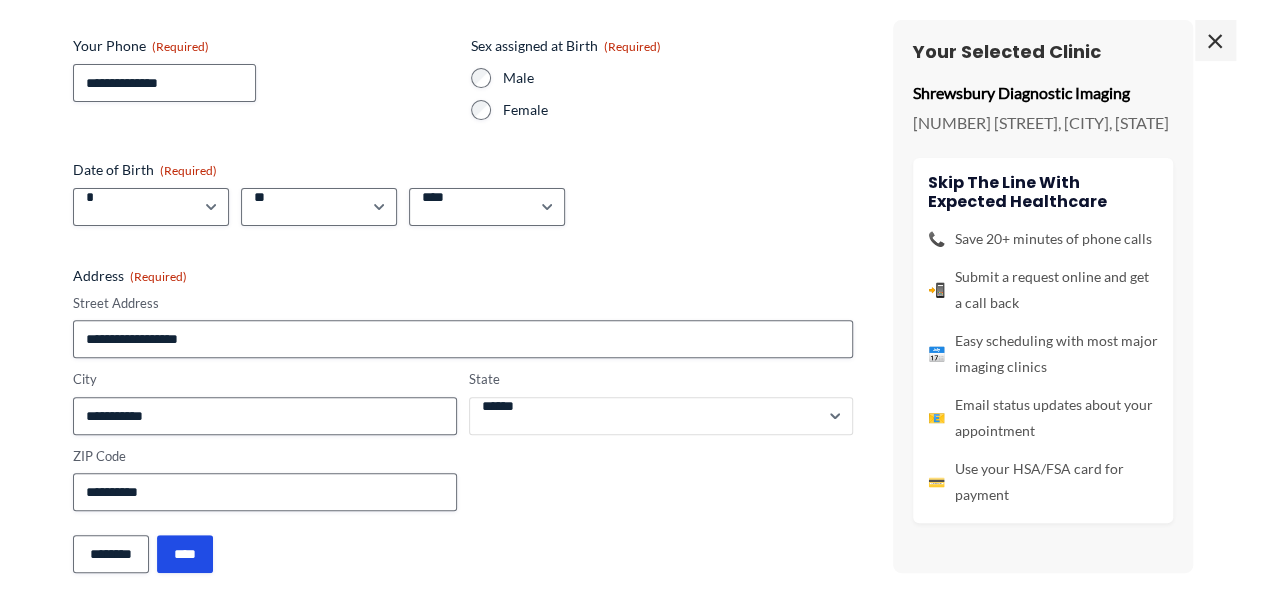 click on "**********" at bounding box center (661, 416) 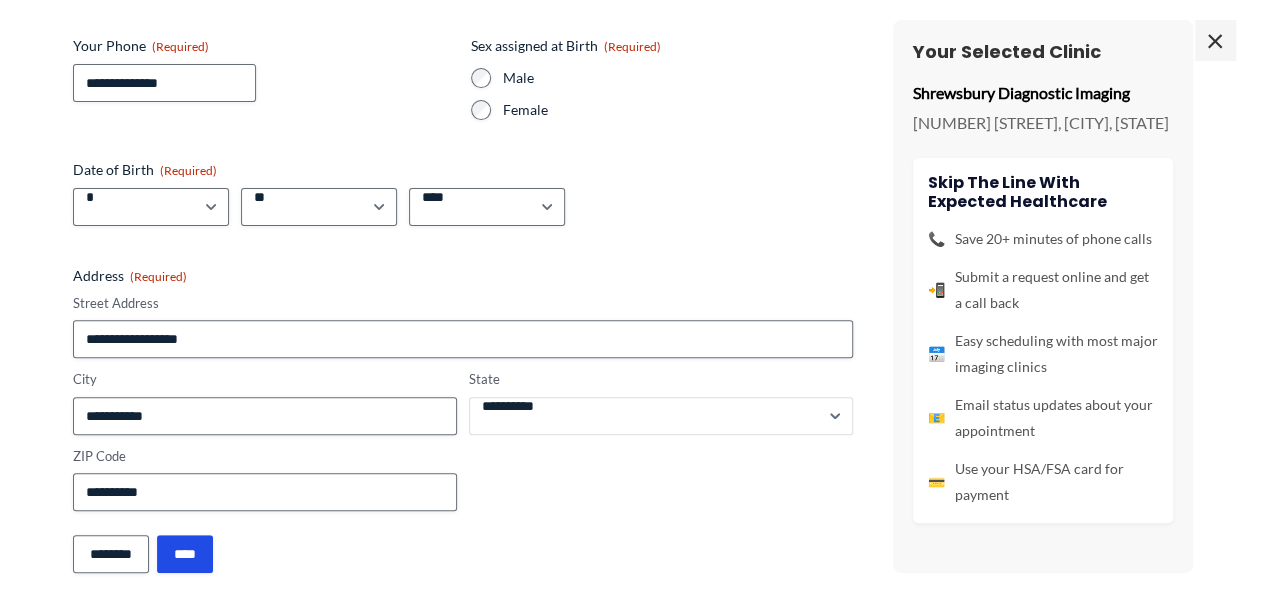 click on "**********" at bounding box center [661, 416] 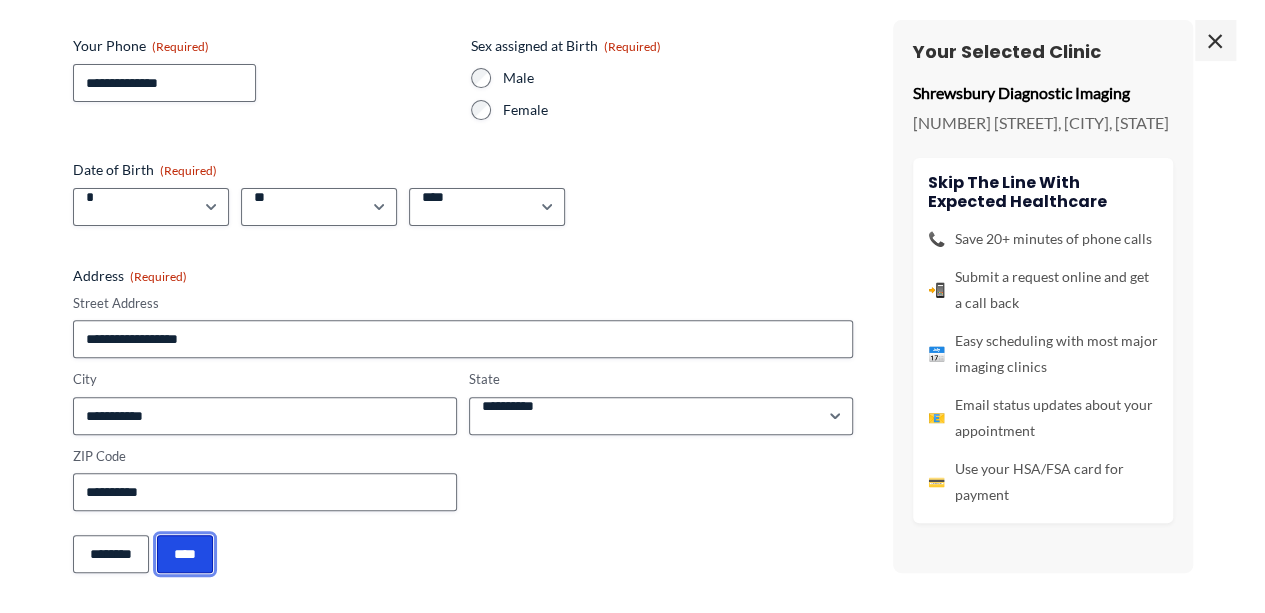 click on "****" at bounding box center [185, 554] 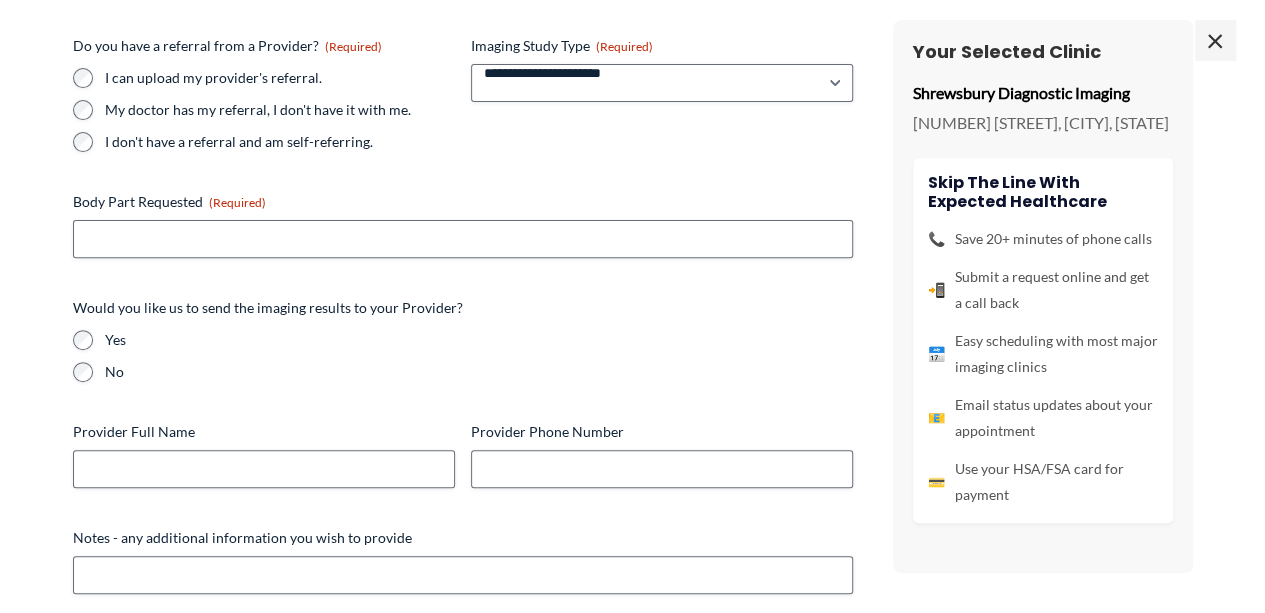 scroll, scrollTop: 566, scrollLeft: 0, axis: vertical 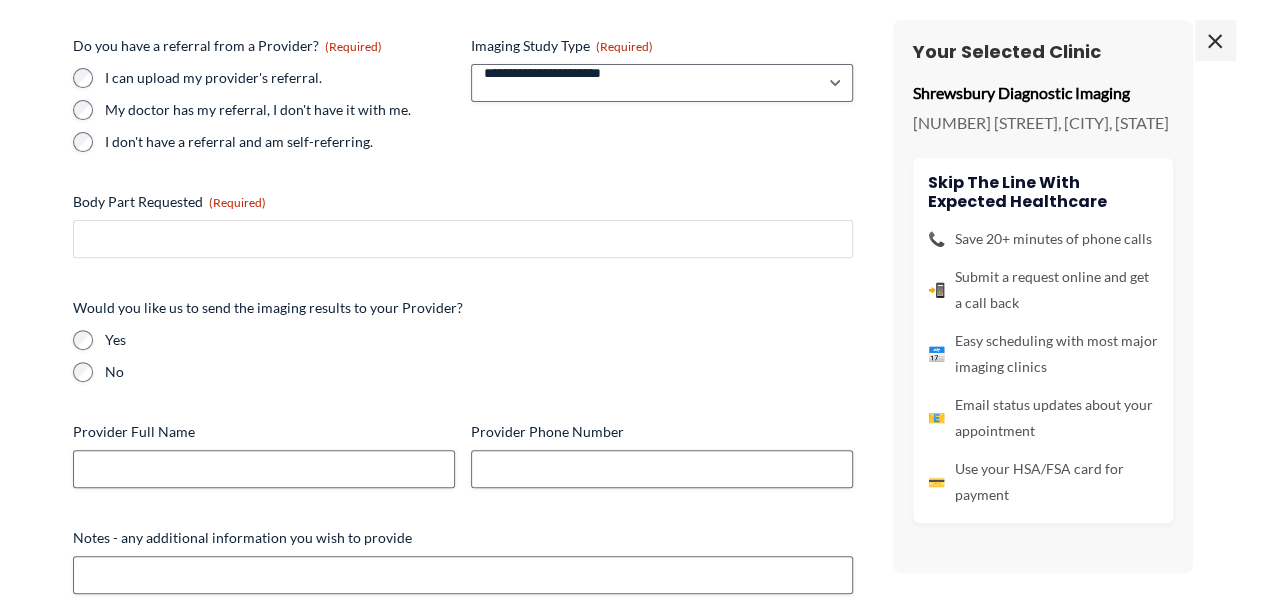 click on "Body Part Requested (Required)" at bounding box center (463, 239) 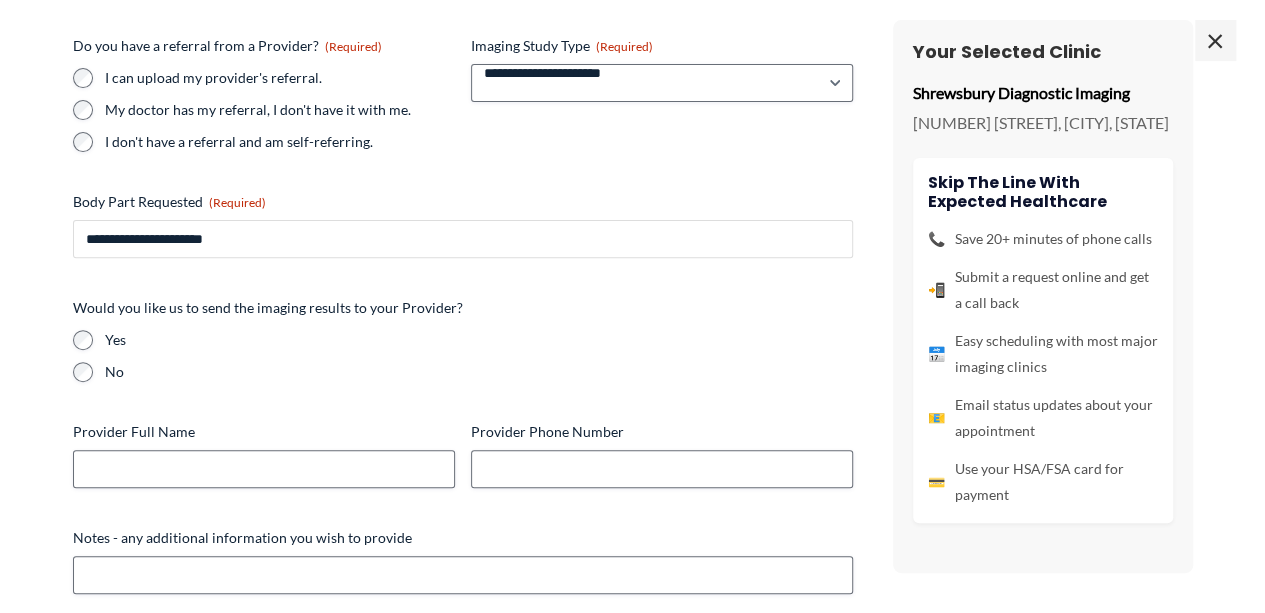 type on "**********" 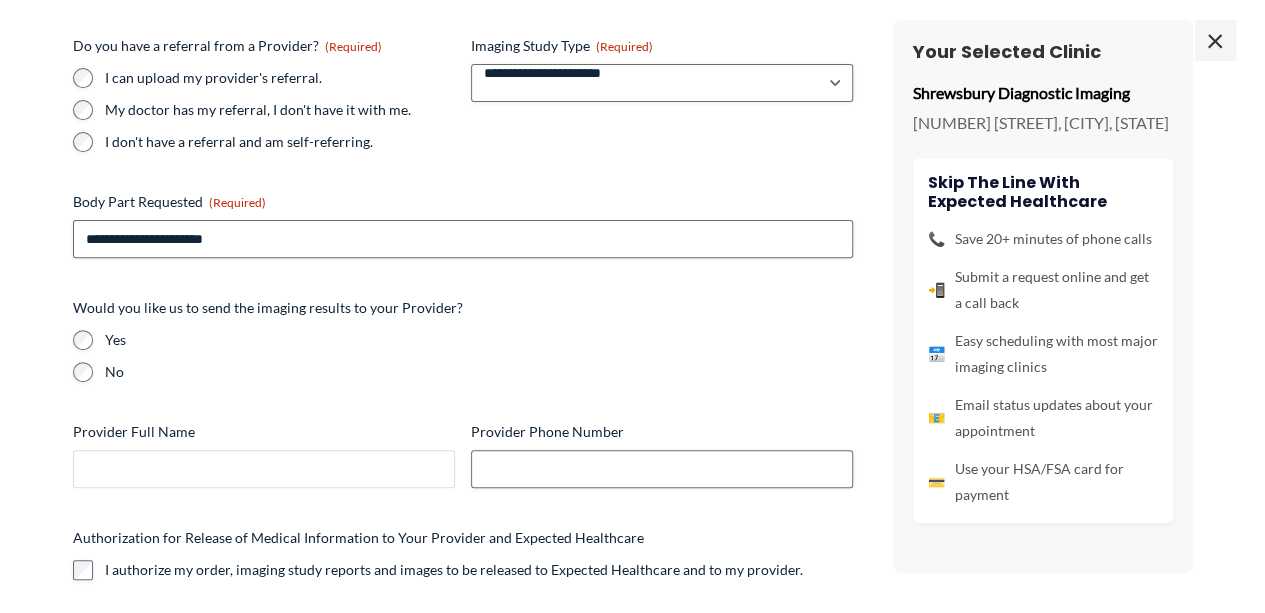 click on "Provider Full Name" at bounding box center [264, 469] 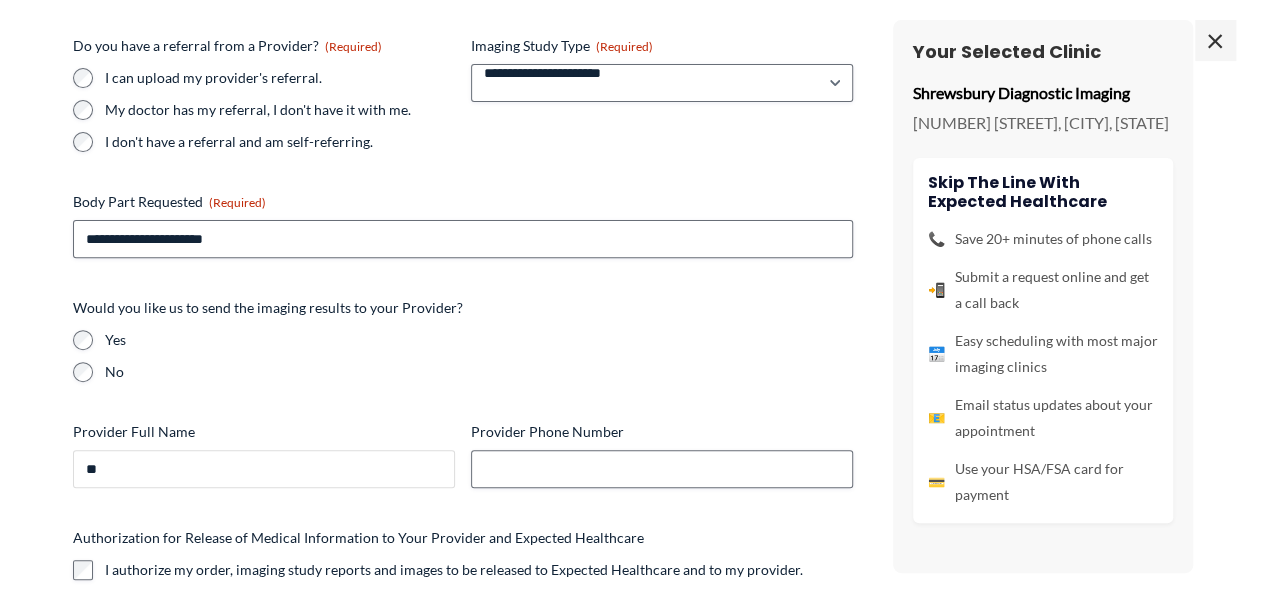type on "*" 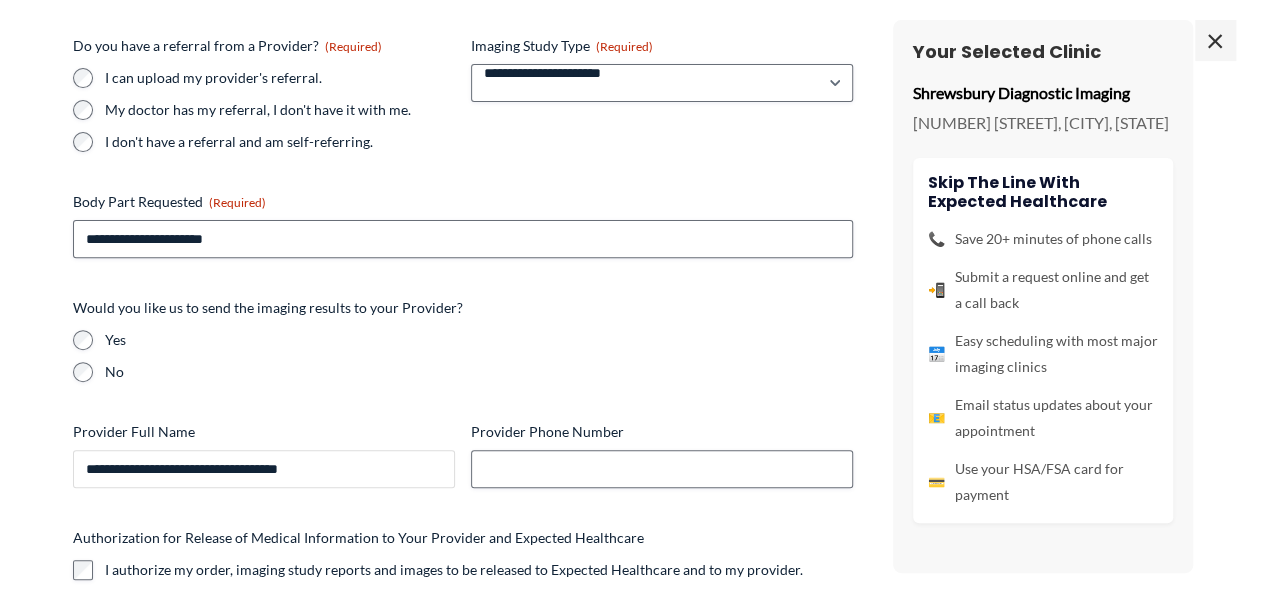 type on "**********" 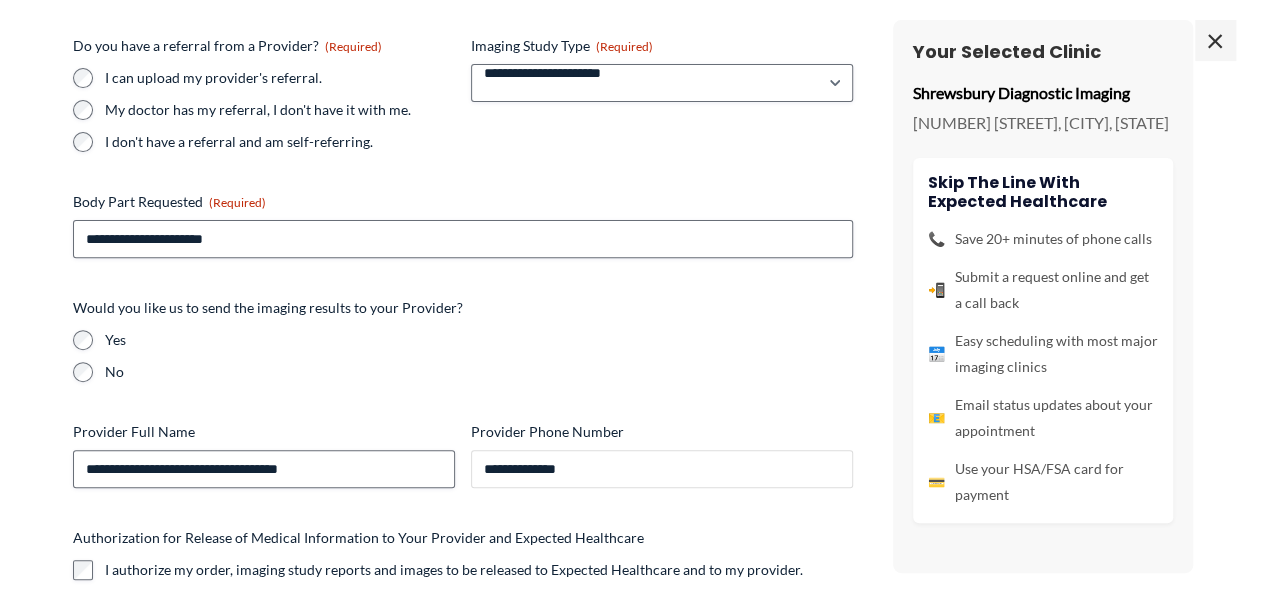 click on "**********" at bounding box center [662, 469] 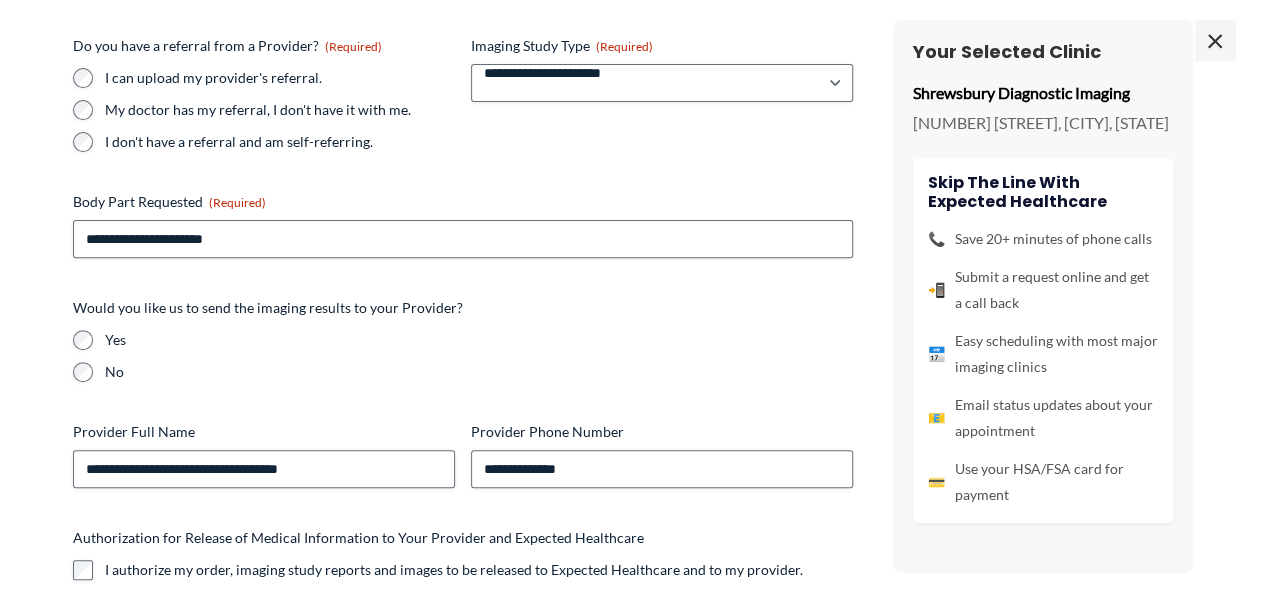 click on "**********" at bounding box center [0, 0] 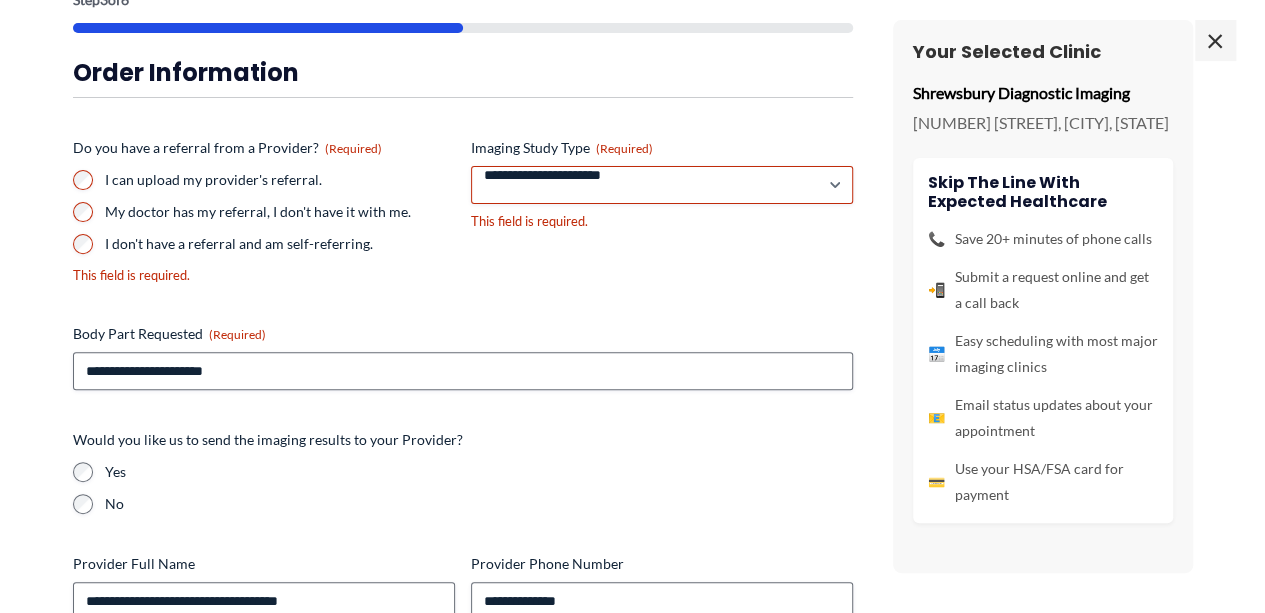 scroll, scrollTop: 0, scrollLeft: 0, axis: both 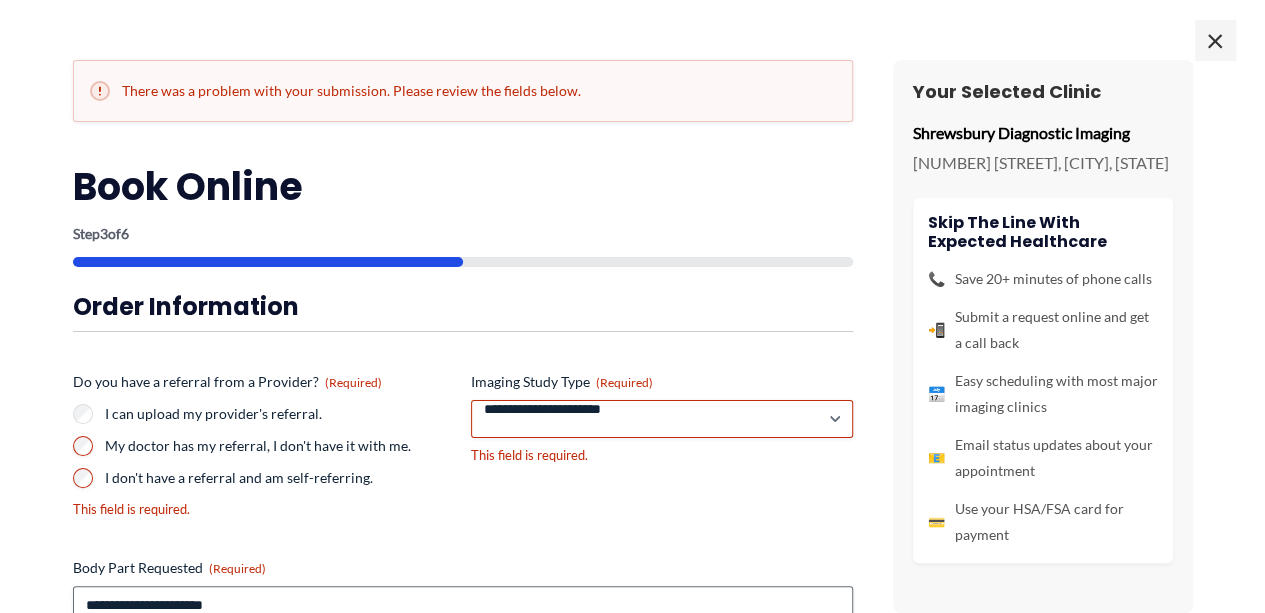type 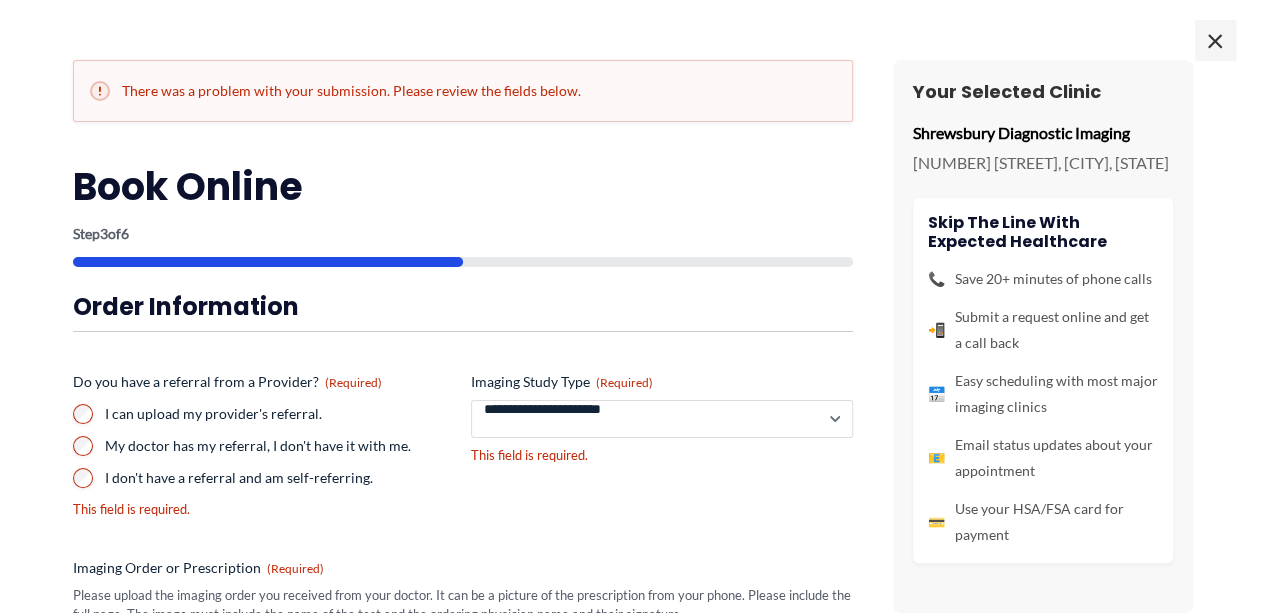 click on "**********" at bounding box center [662, 419] 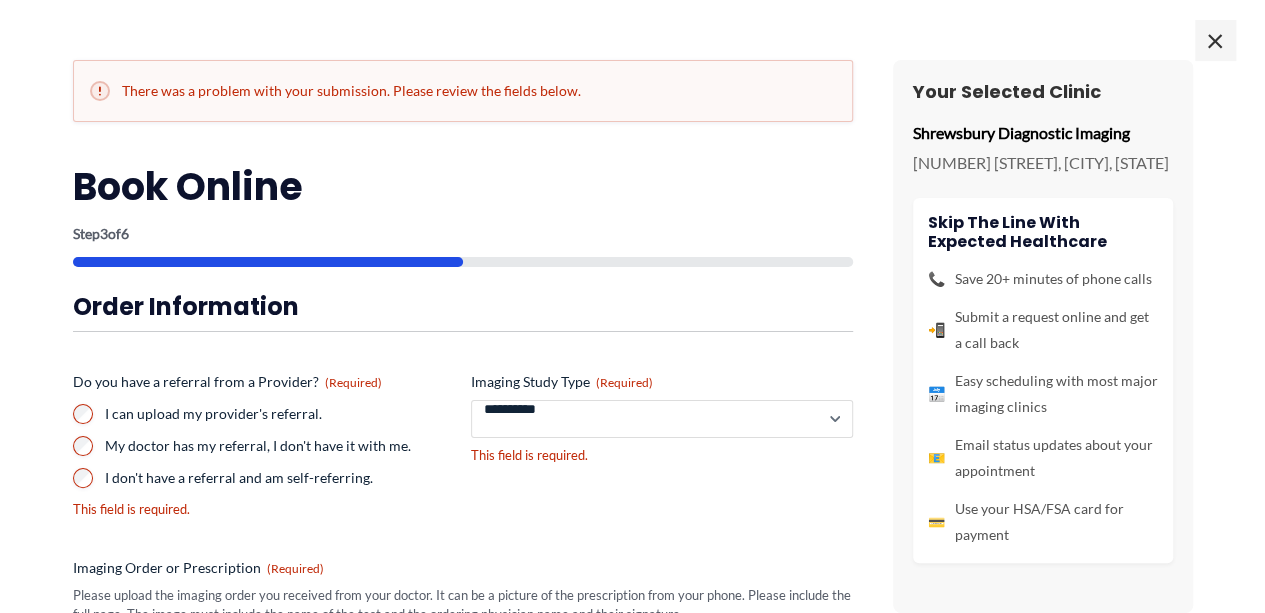 click on "**********" at bounding box center [662, 419] 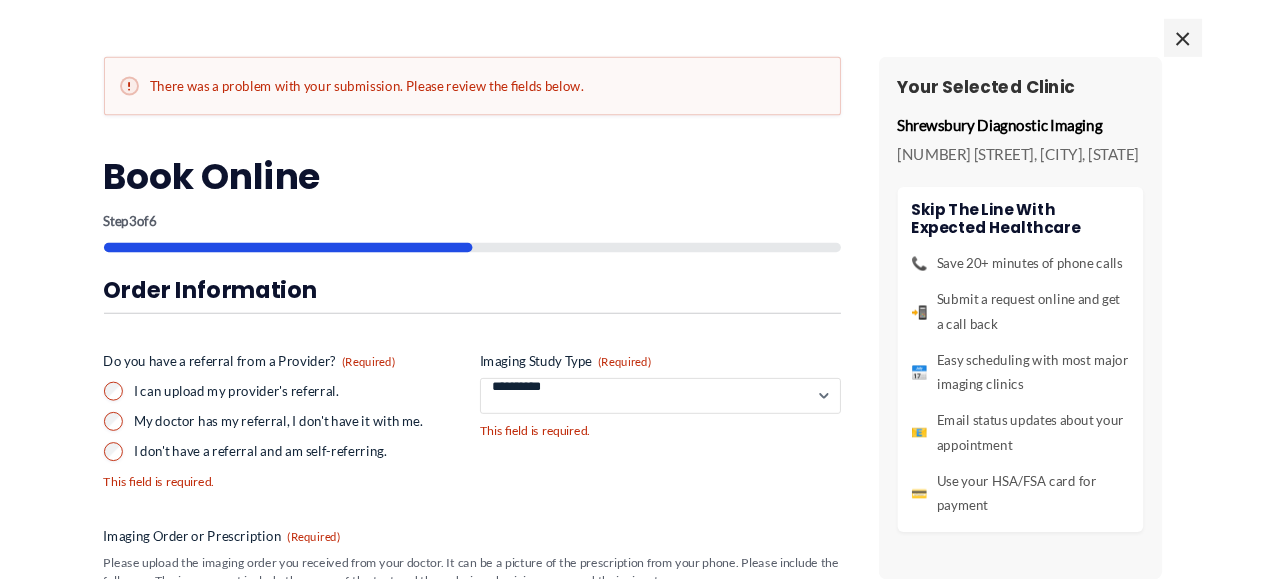 scroll, scrollTop: 536, scrollLeft: 0, axis: vertical 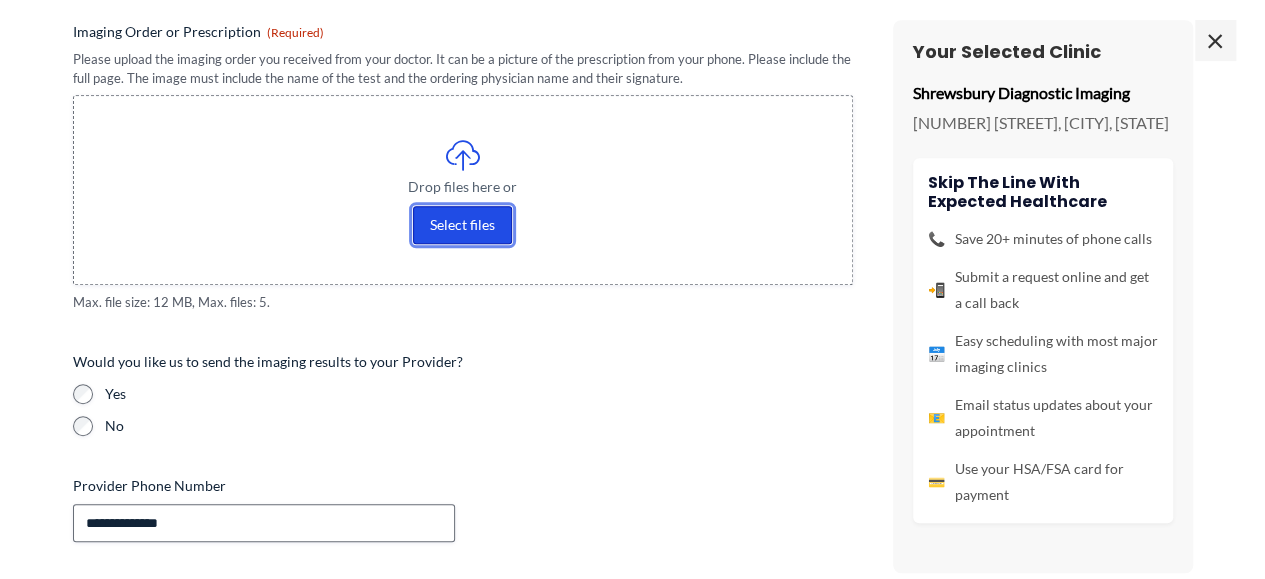 click on "Select files" at bounding box center (462, 225) 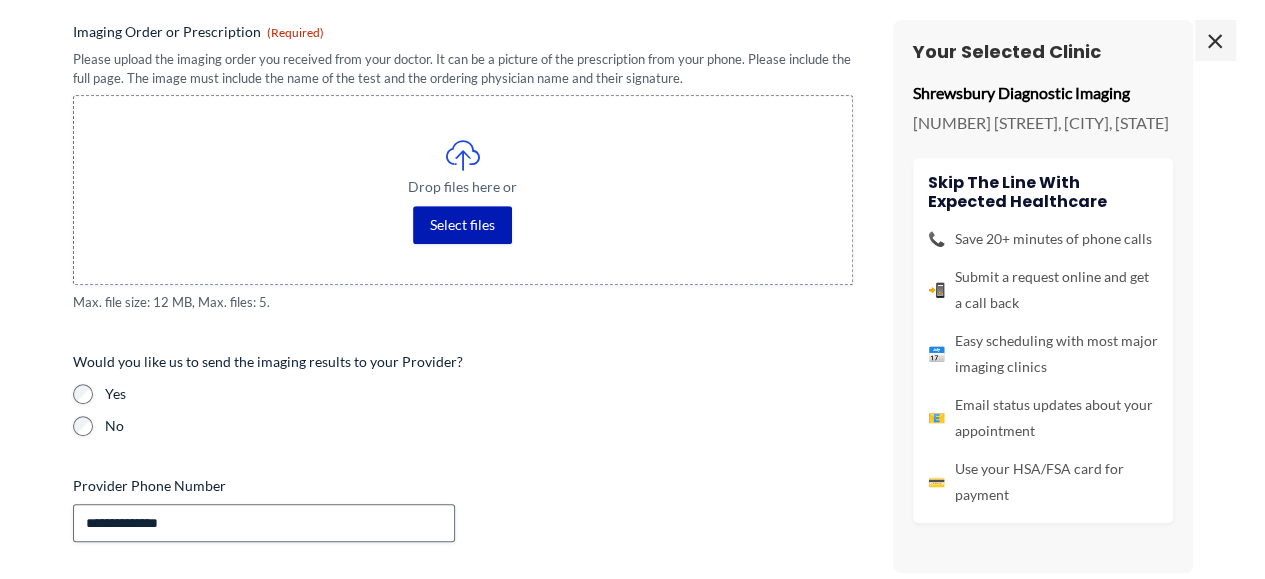 type on "**********" 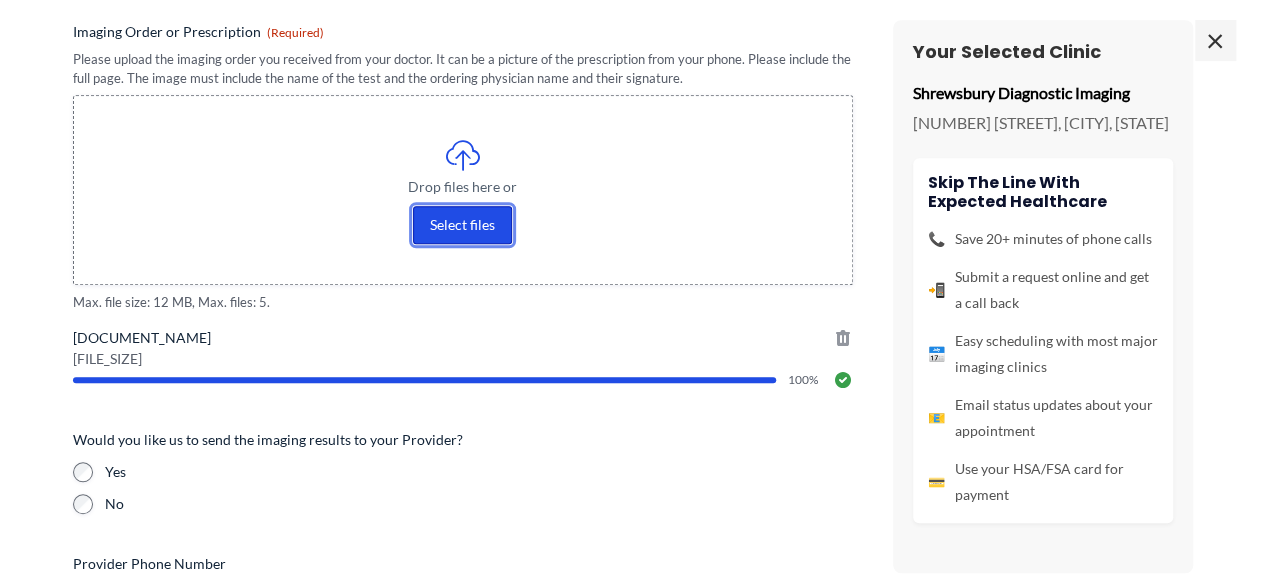 click on "Select files" at bounding box center (462, 225) 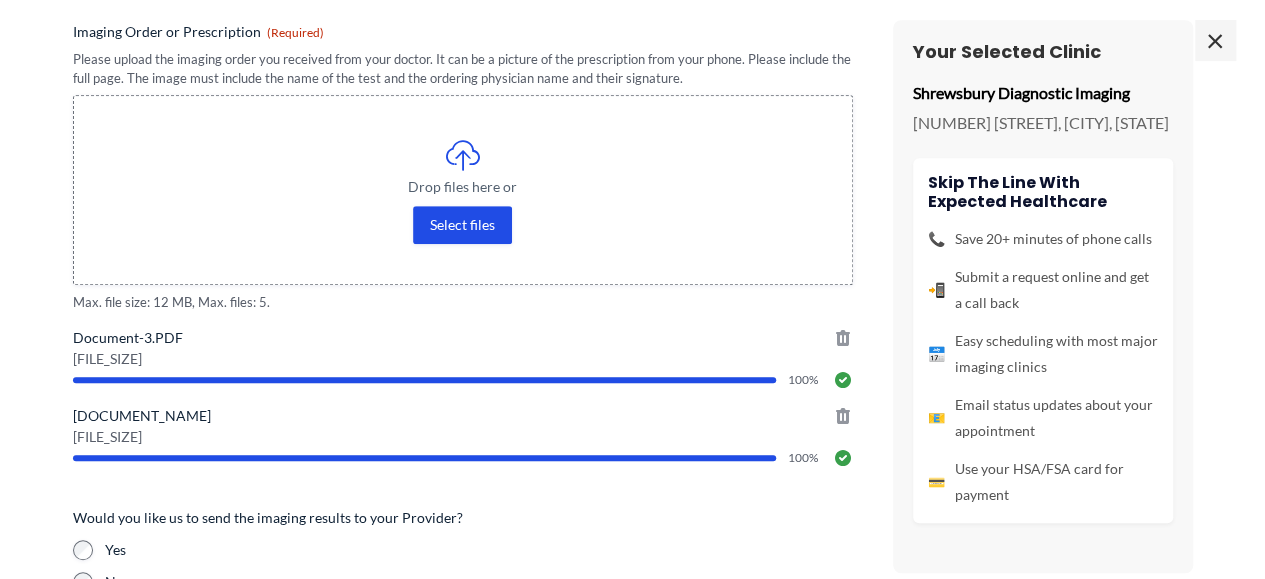 click on "Delete this file: [DOCUMENT_NAME] [FILE_SIZE] 100%" at bounding box center (463, 359) 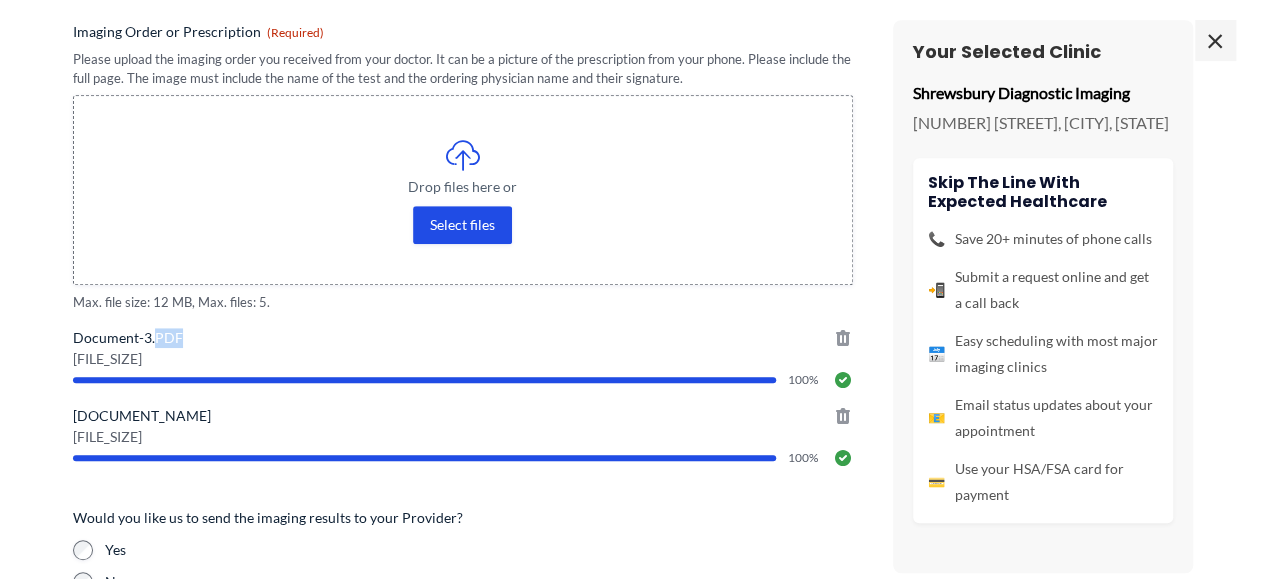 click on "Delete this file: [DOCUMENT_NAME] [FILE_SIZE] 100%" at bounding box center (463, 359) 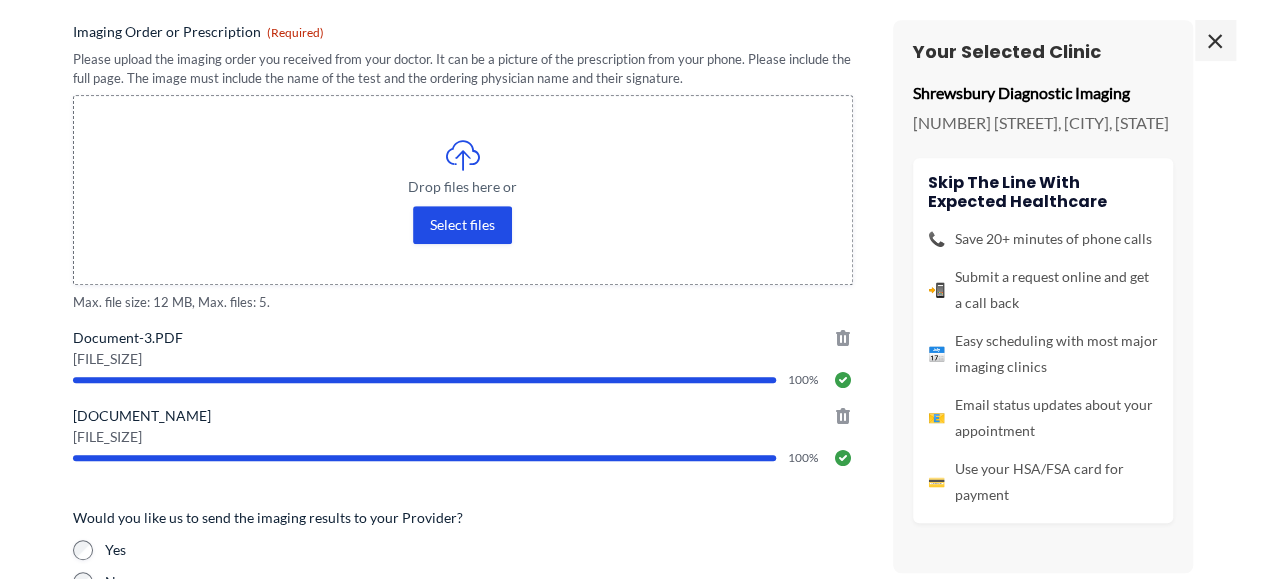 click on "Document-3.PDF" at bounding box center (463, 338) 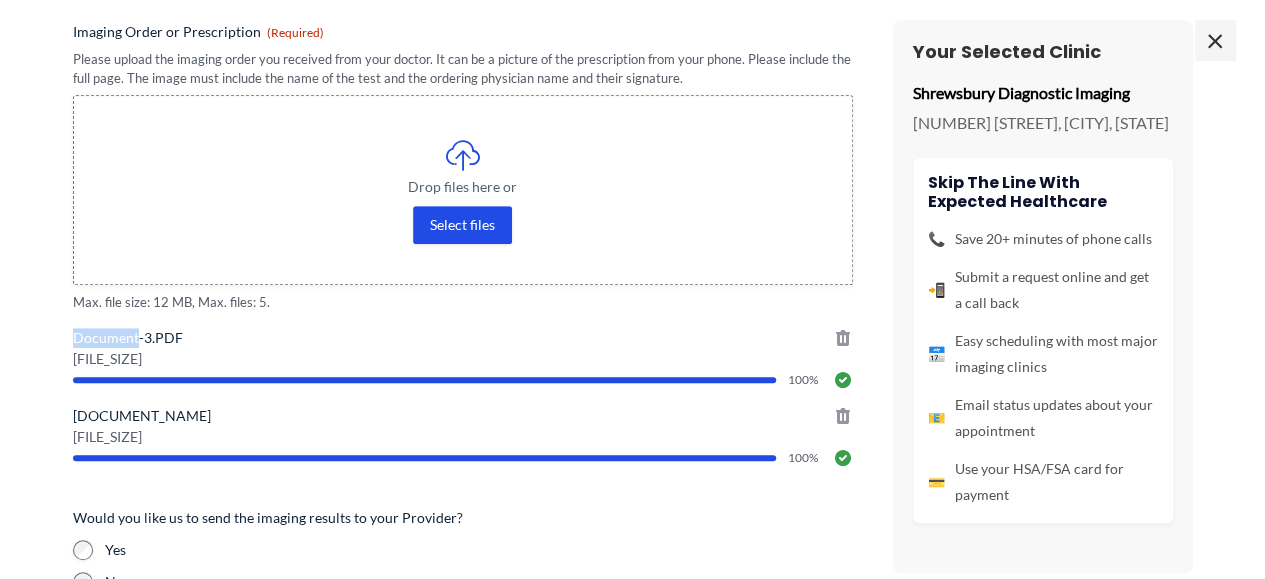 click on "Document-3.PDF" at bounding box center (463, 338) 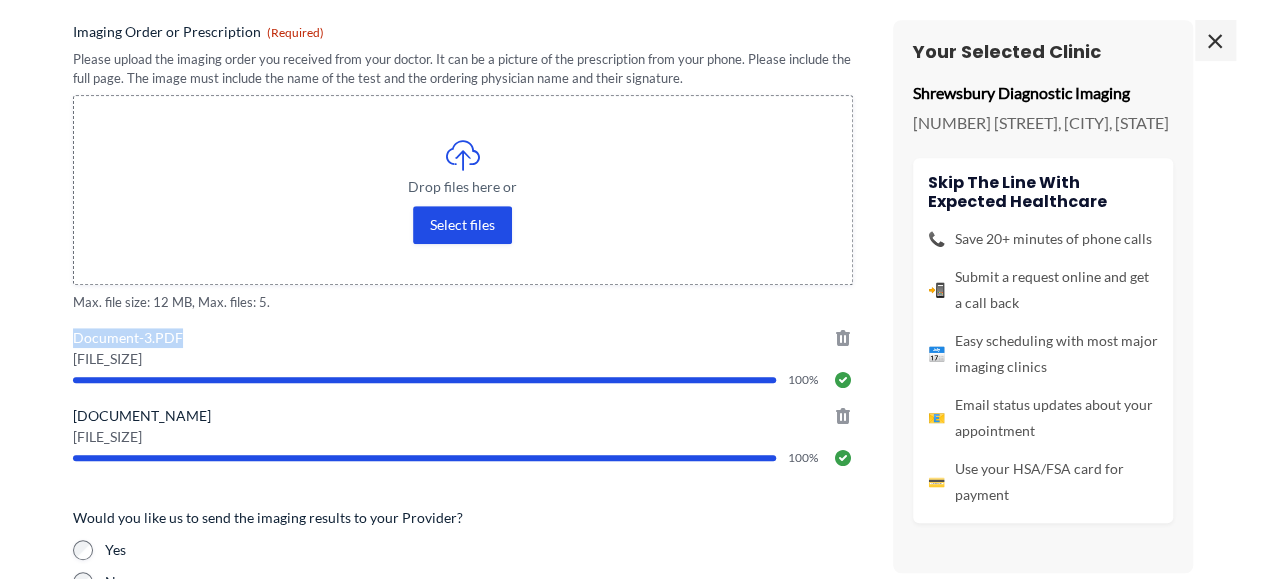 click on "Document-3.PDF" at bounding box center (463, 338) 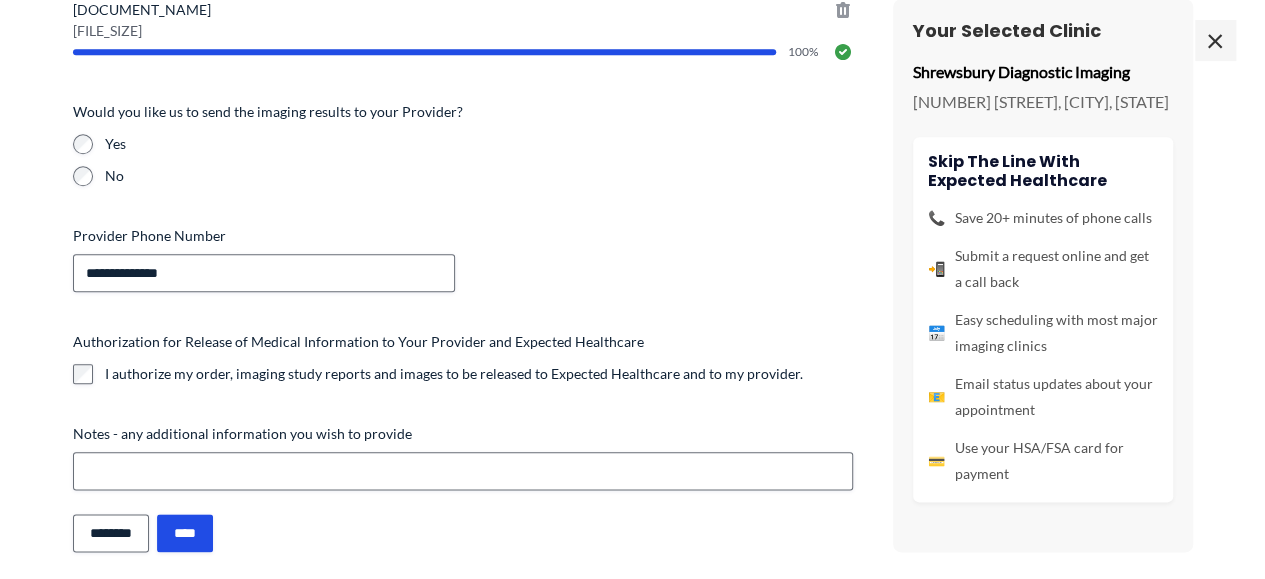 scroll, scrollTop: 953, scrollLeft: 0, axis: vertical 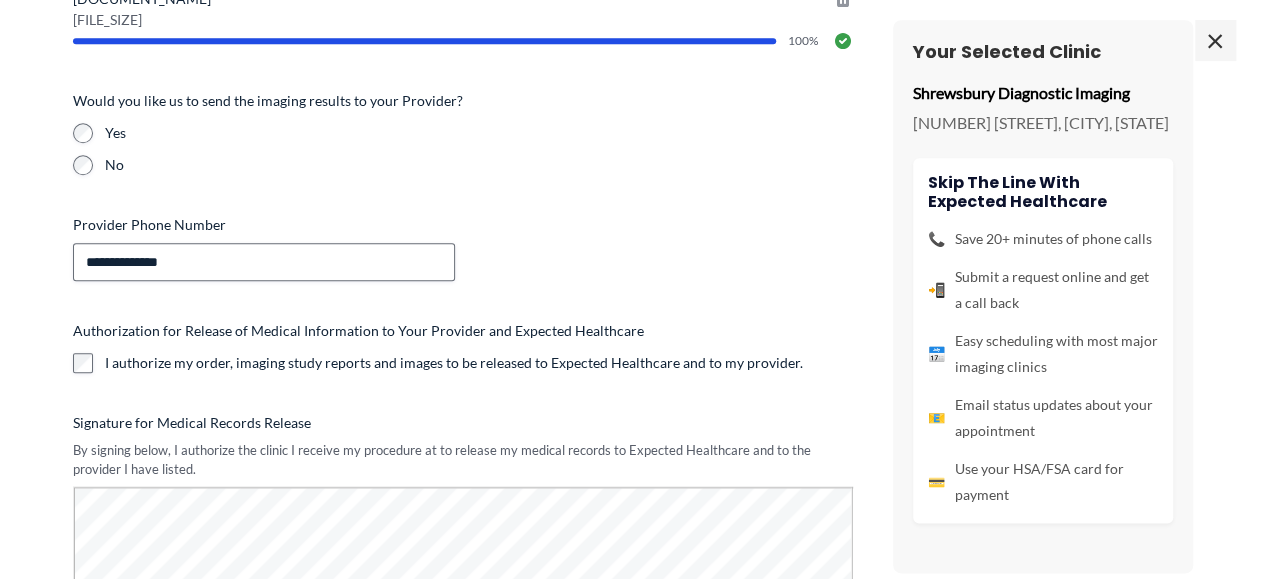 drag, startPoint x: 929, startPoint y: 499, endPoint x: 1279, endPoint y: 229, distance: 442.0407 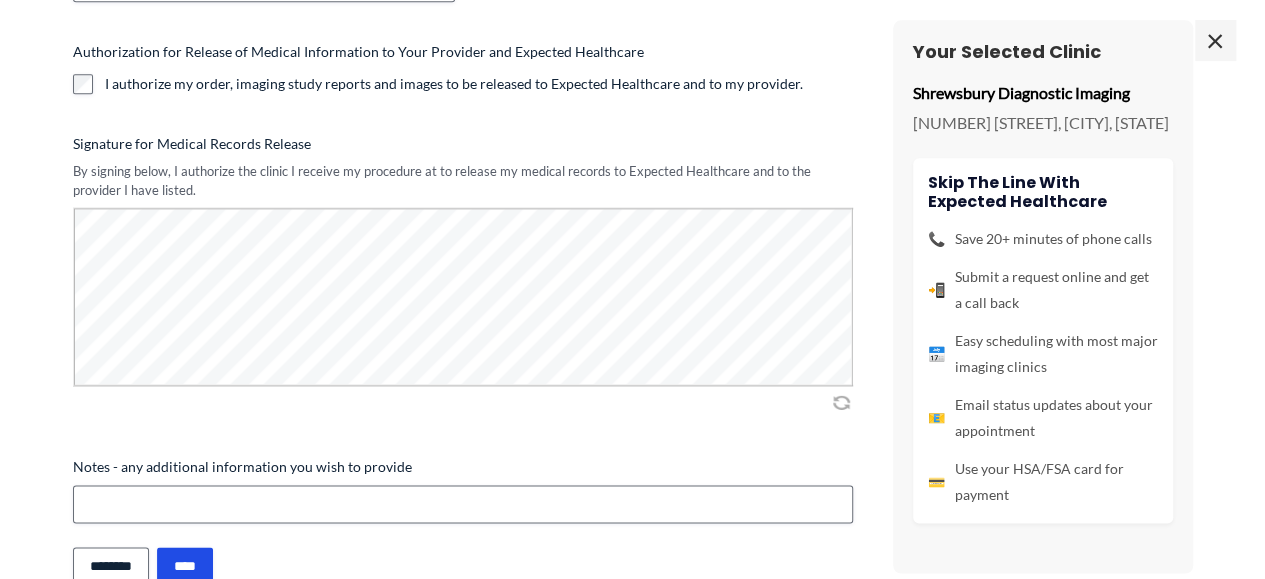 scroll, scrollTop: 1233, scrollLeft: 0, axis: vertical 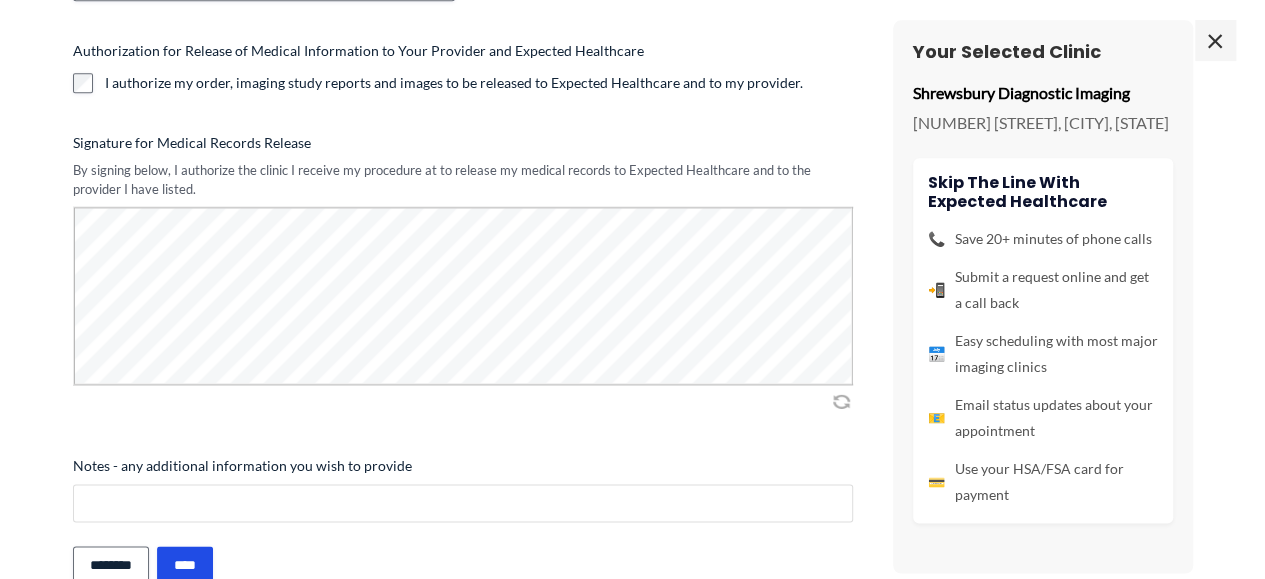 click on "Notes - any additional information you wish to provide" at bounding box center [463, 503] 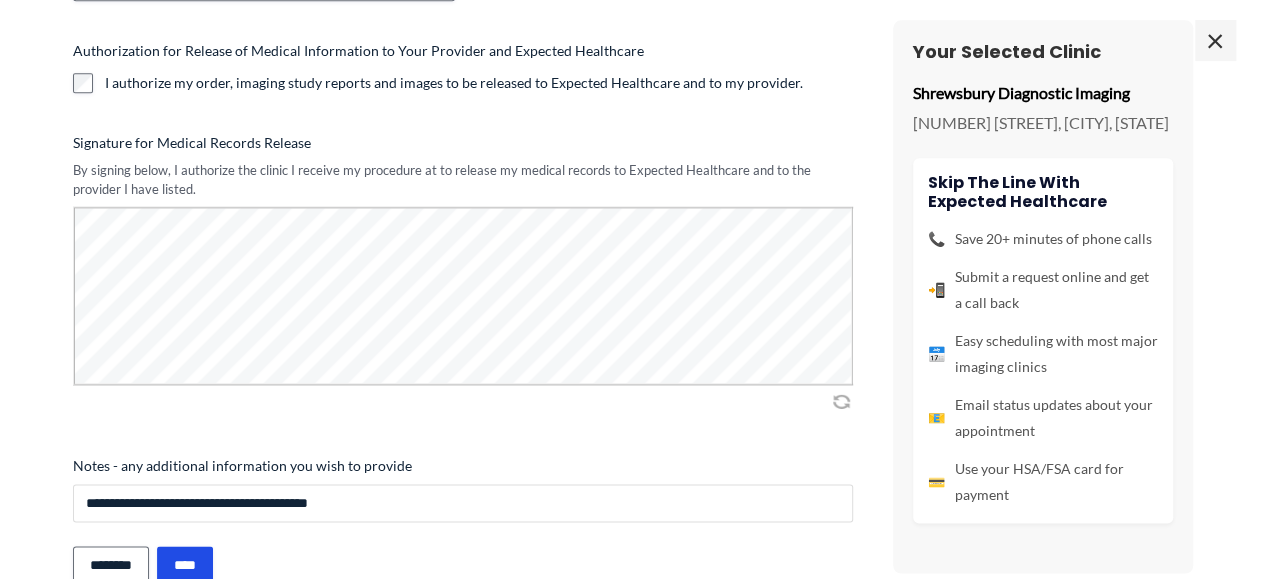 drag, startPoint x: 522, startPoint y: 486, endPoint x: 505, endPoint y: 506, distance: 26.24881 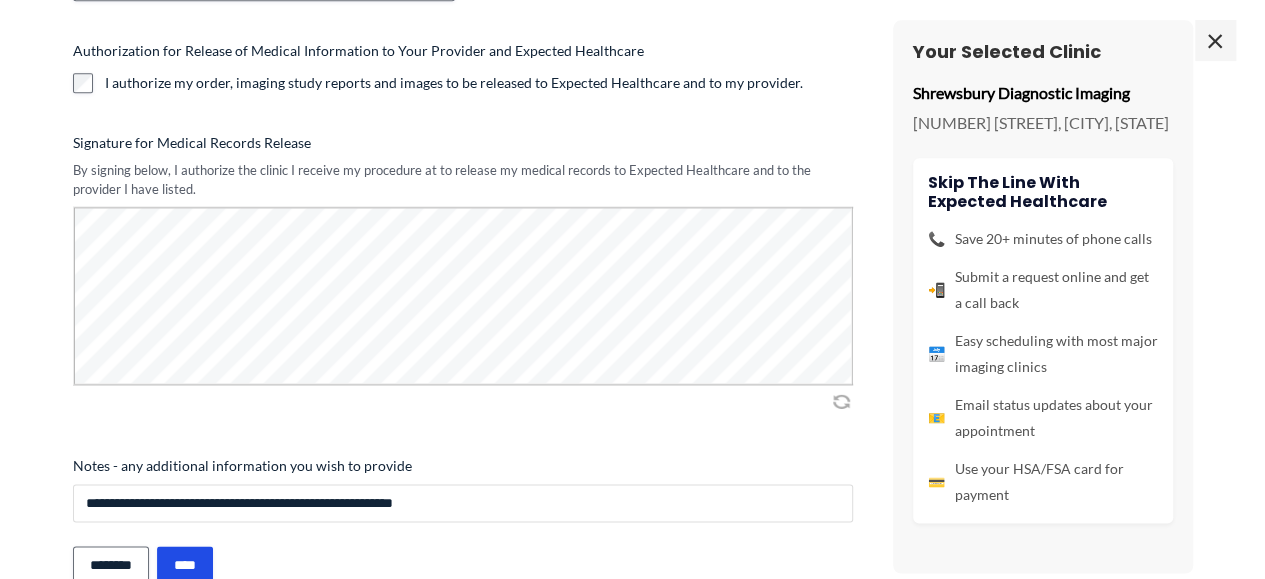 type on "**********" 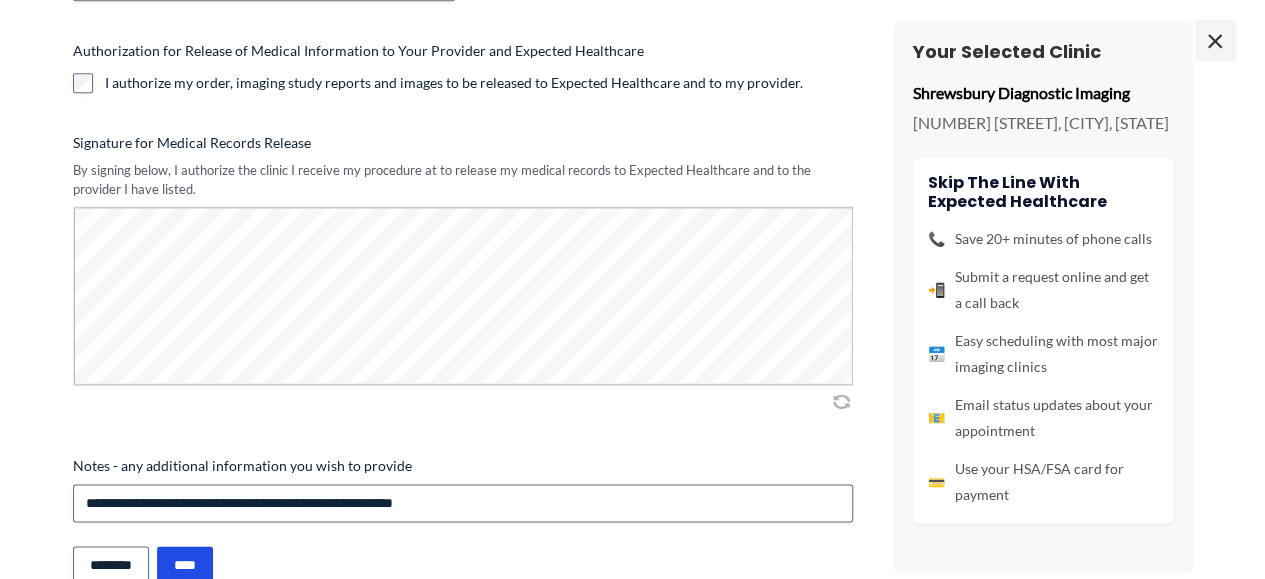 click on "**********" at bounding box center (632, 289) 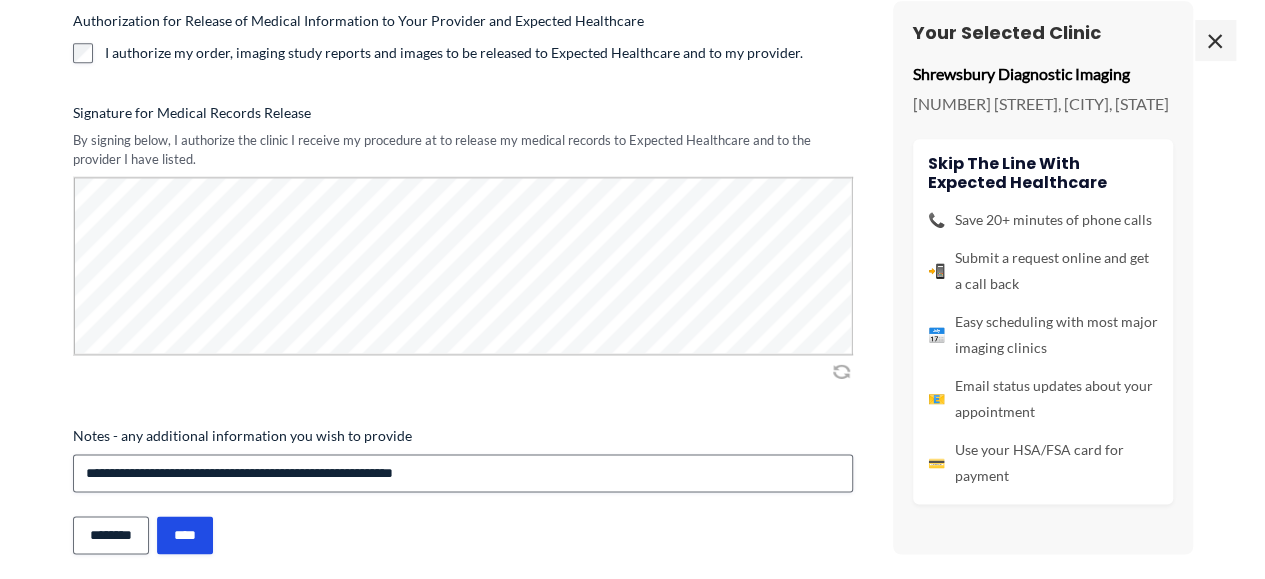 scroll, scrollTop: 1276, scrollLeft: 0, axis: vertical 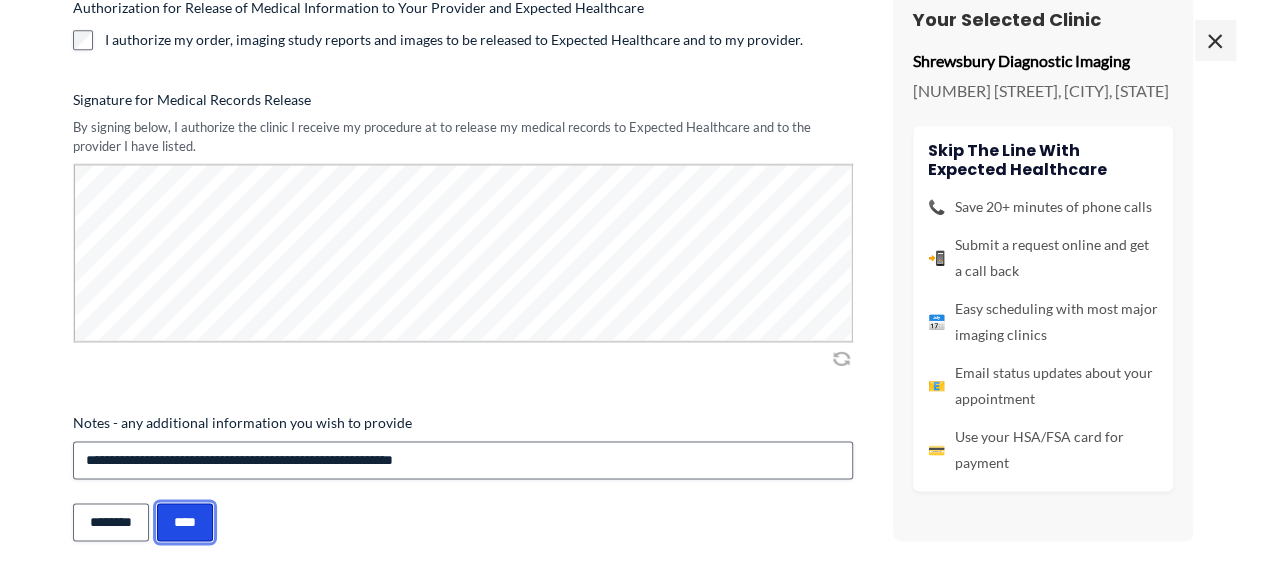 click on "****" at bounding box center (185, 522) 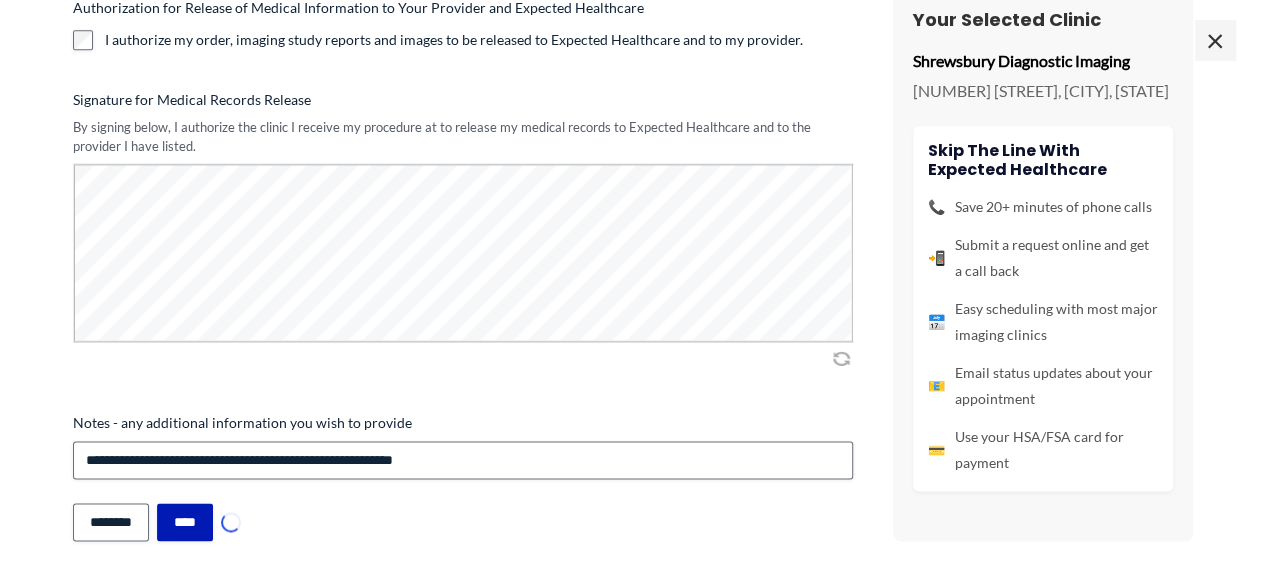 scroll, scrollTop: 1517, scrollLeft: 0, axis: vertical 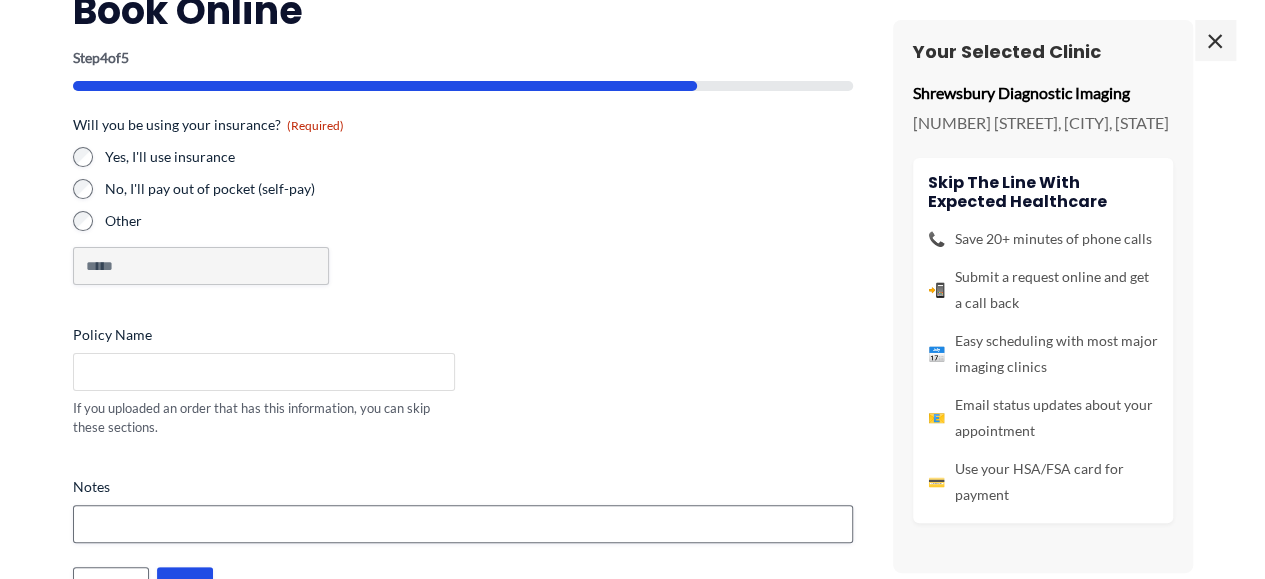 click on "Policy Name" at bounding box center [264, 372] 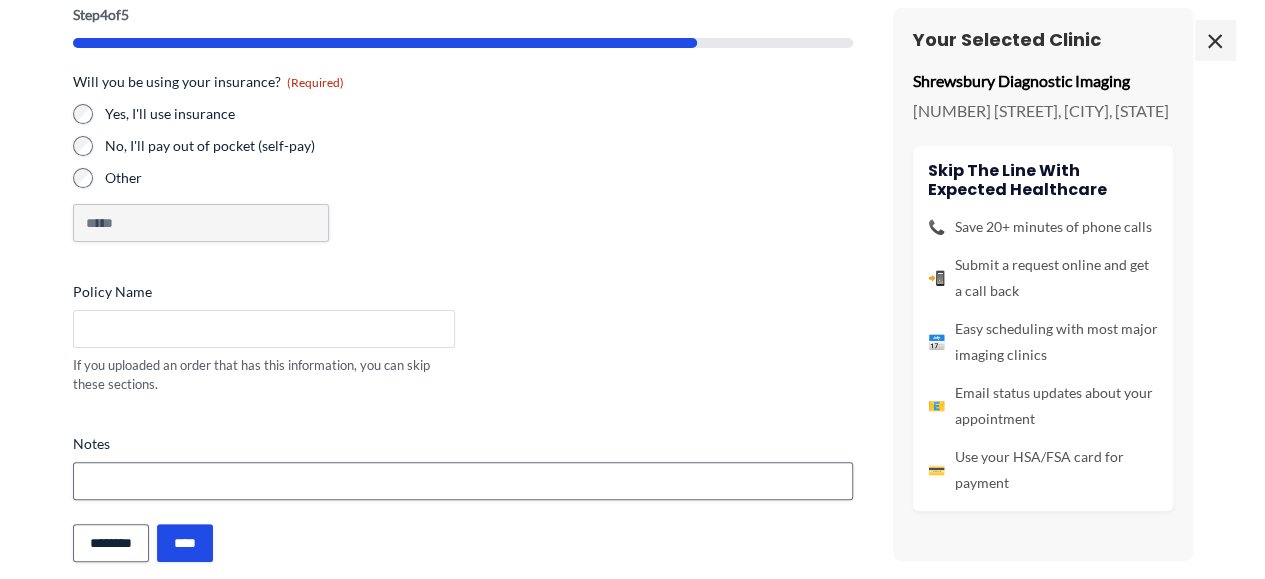 scroll, scrollTop: 139, scrollLeft: 0, axis: vertical 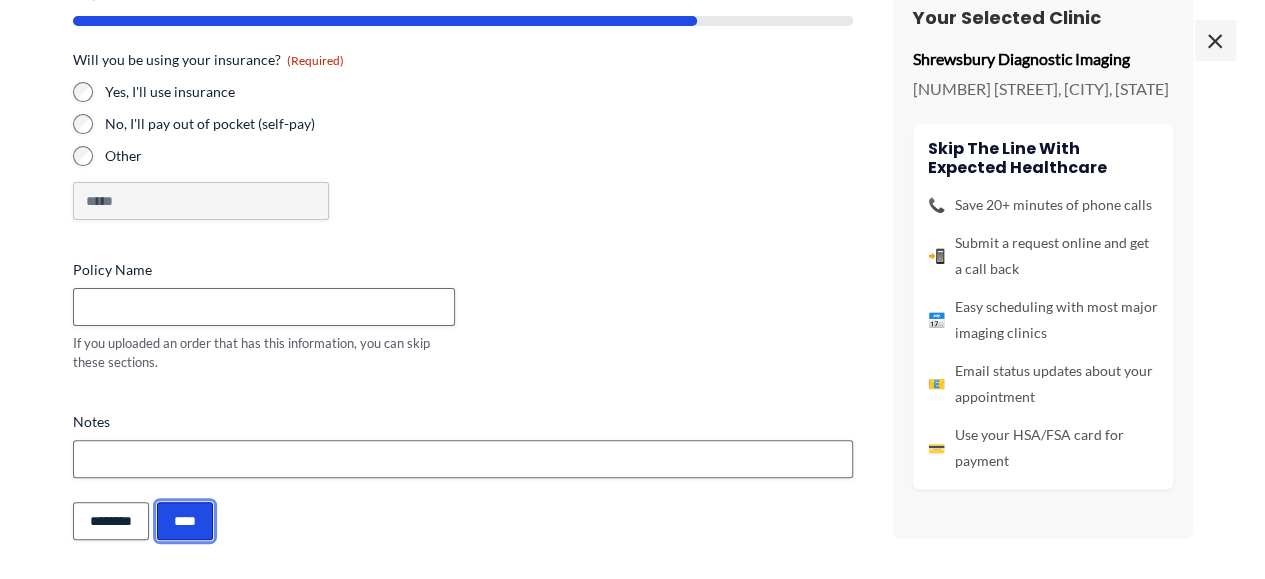 click on "****" at bounding box center (185, 521) 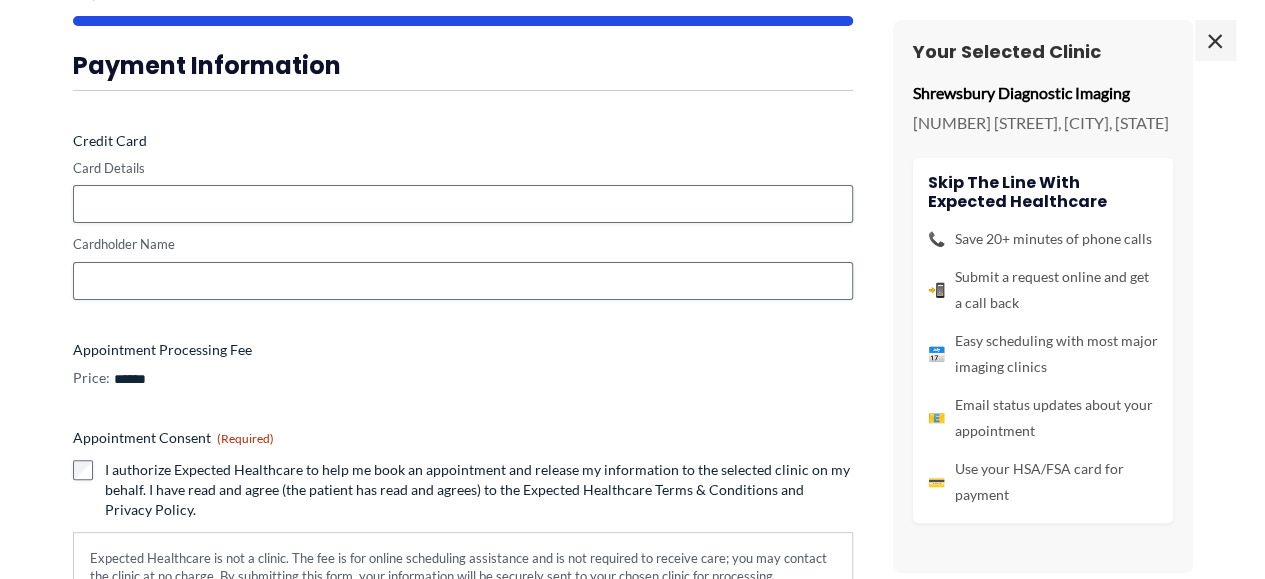 scroll, scrollTop: 1246, scrollLeft: 0, axis: vertical 